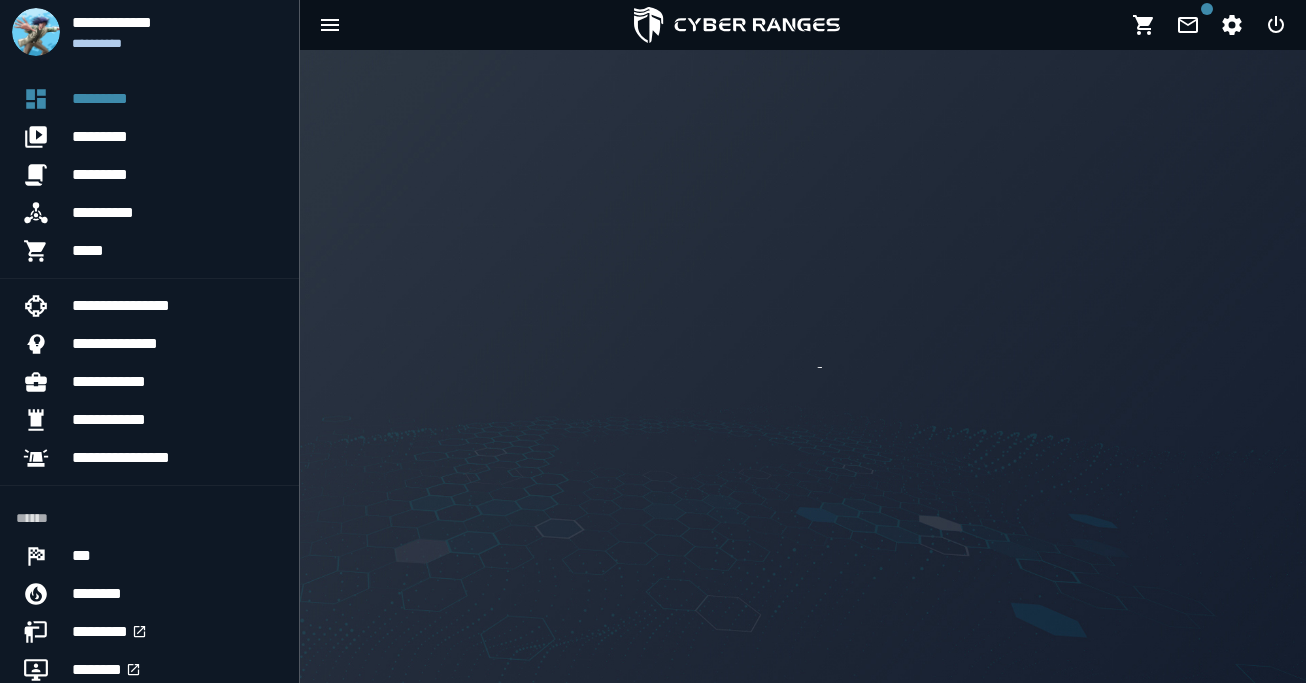 scroll, scrollTop: 0, scrollLeft: 0, axis: both 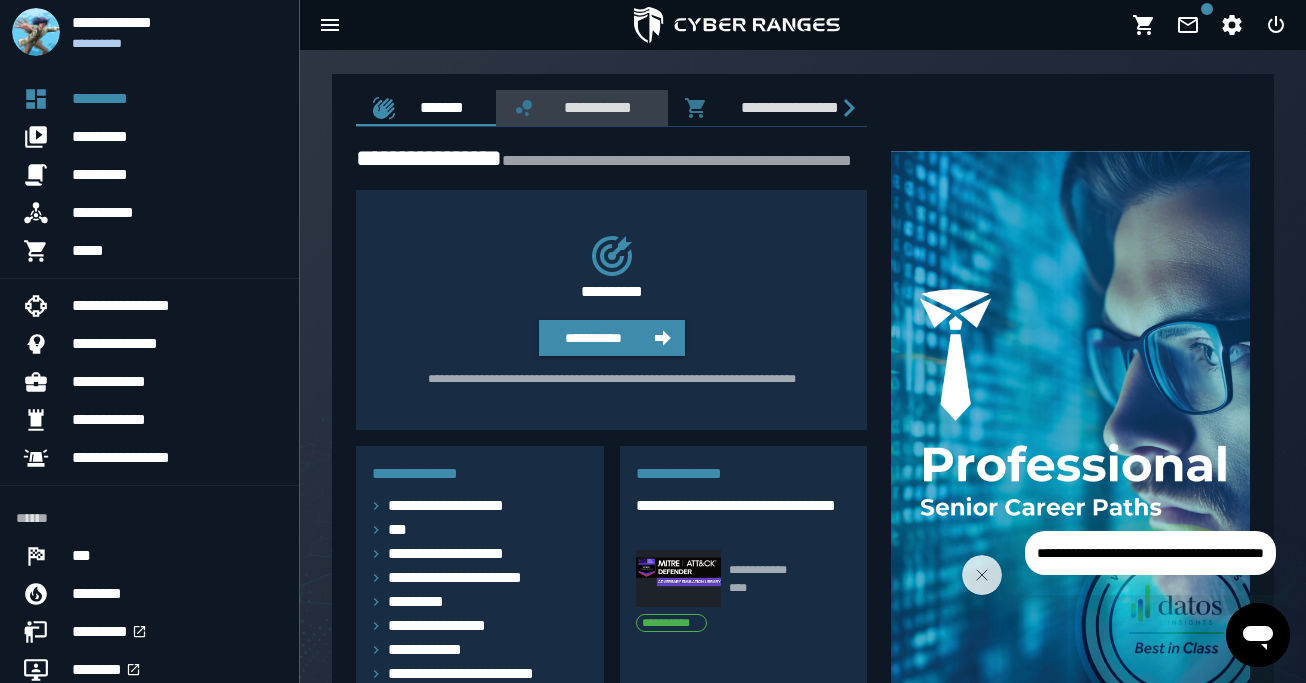 click on "**********" at bounding box center (594, 107) 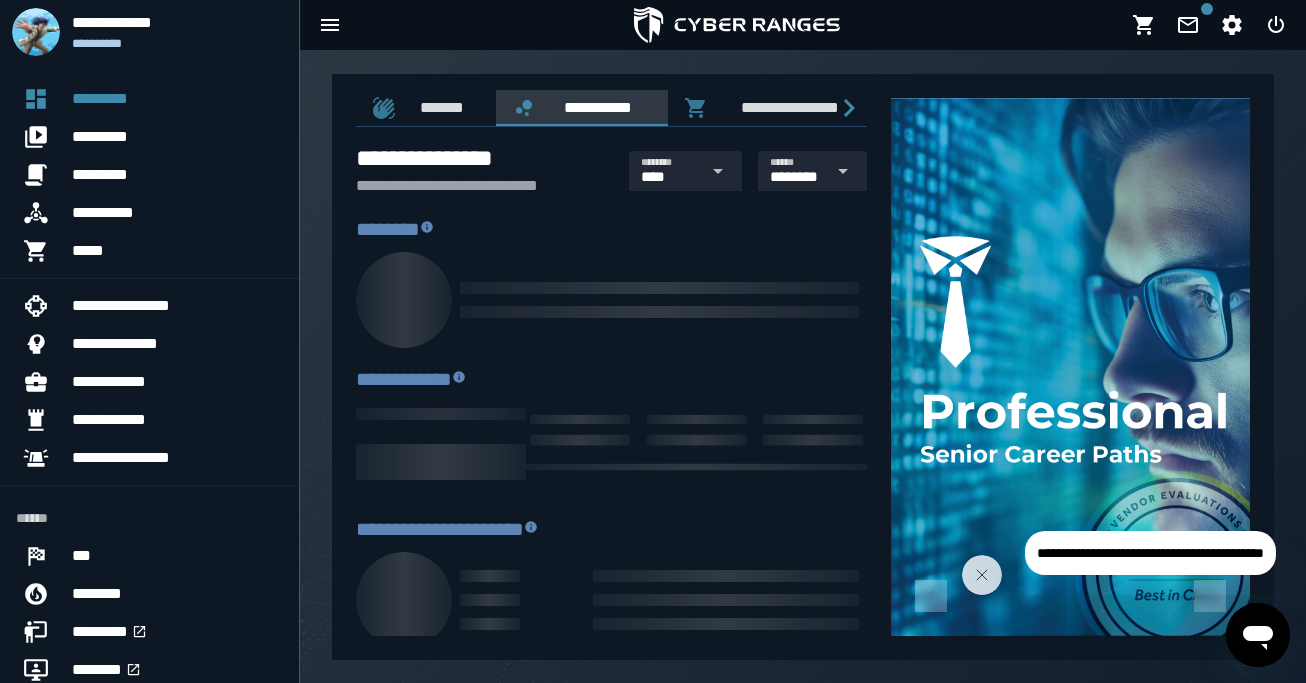type on "****" 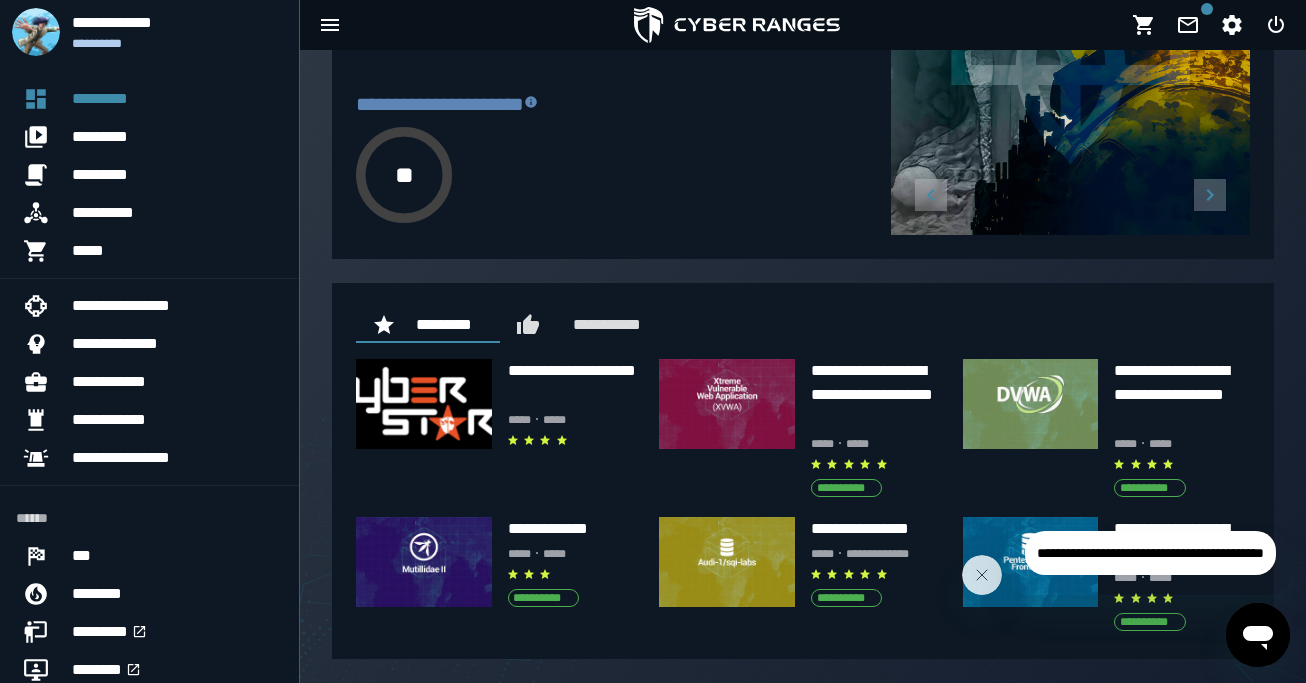 scroll, scrollTop: 0, scrollLeft: 0, axis: both 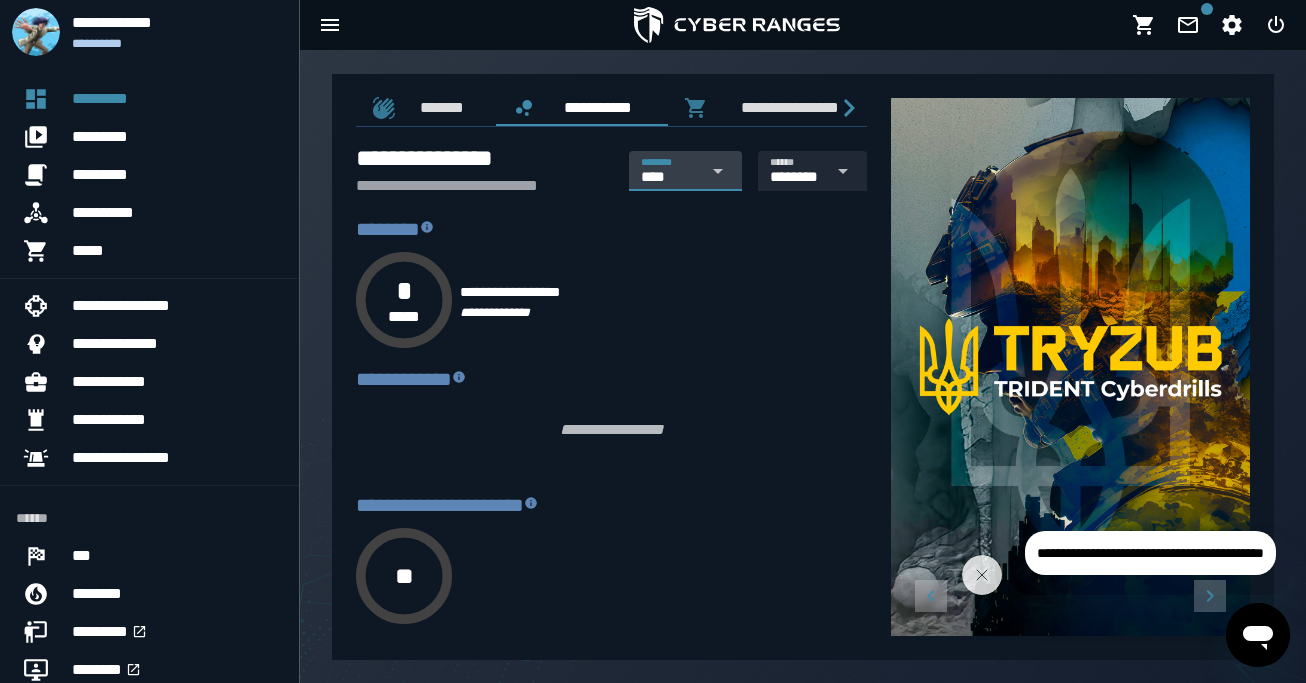 click 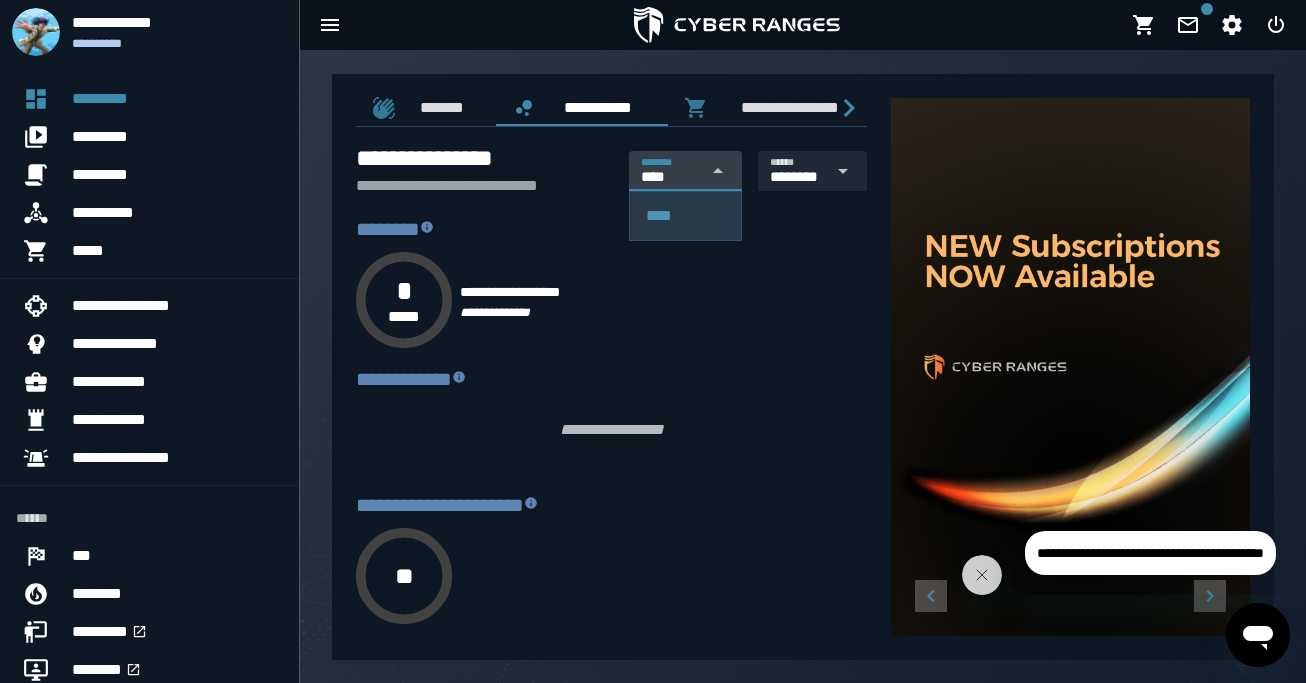 click 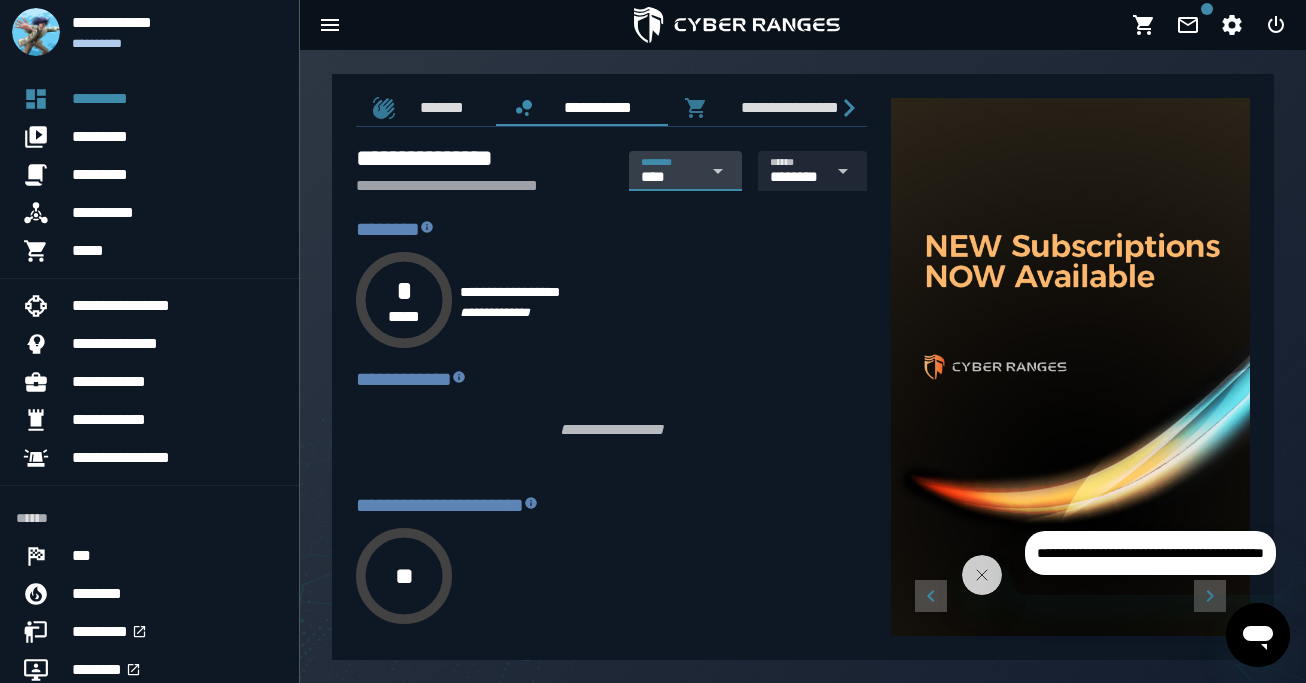 scroll, scrollTop: 0, scrollLeft: 33, axis: horizontal 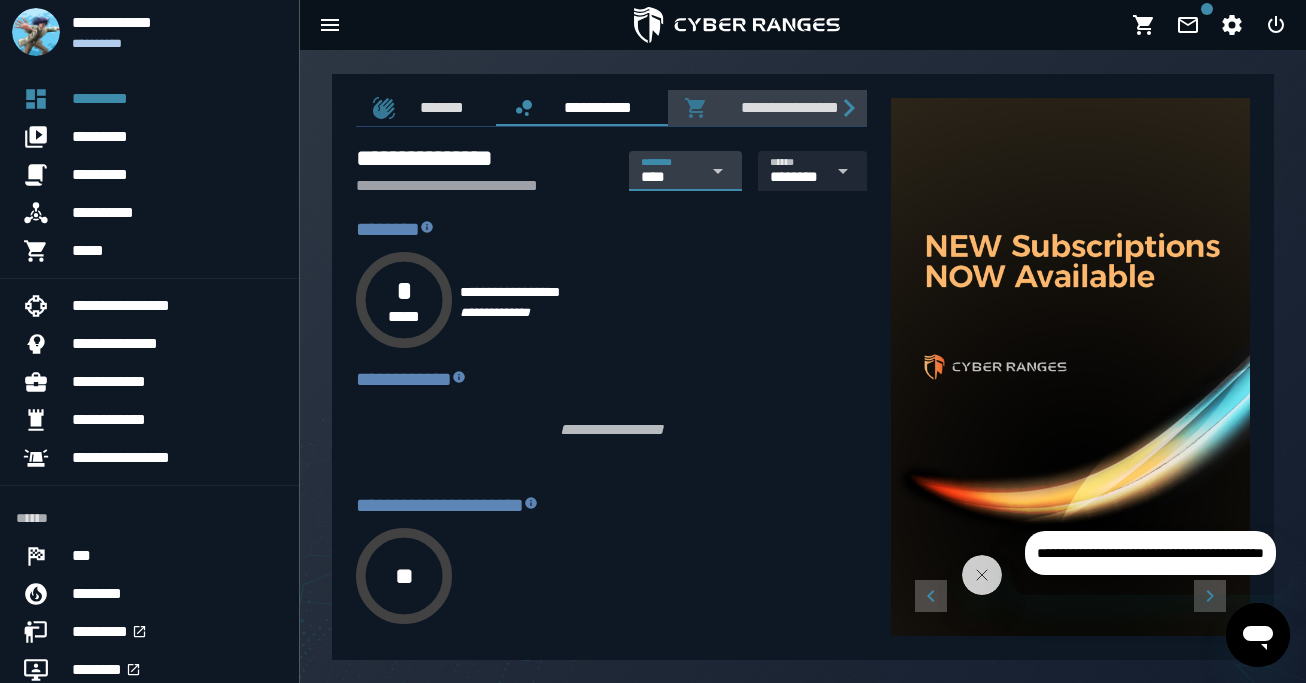 click on "**********" at bounding box center [786, 107] 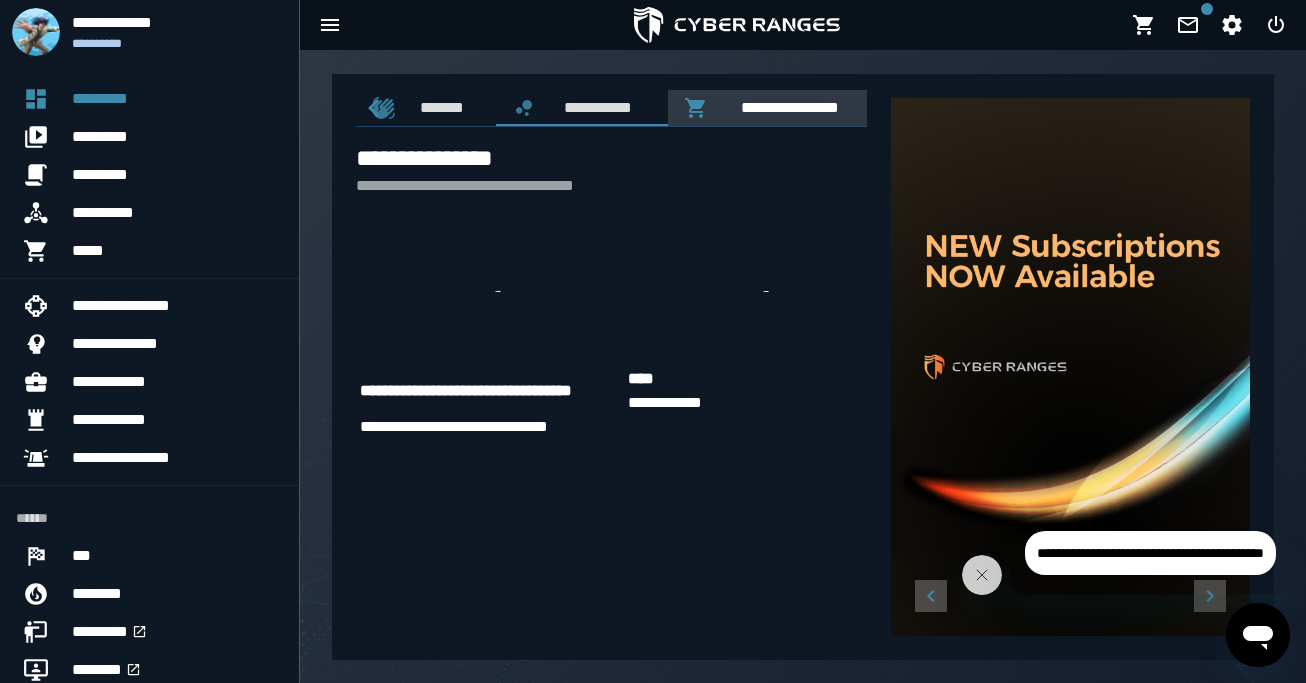 scroll, scrollTop: 0, scrollLeft: 14, axis: horizontal 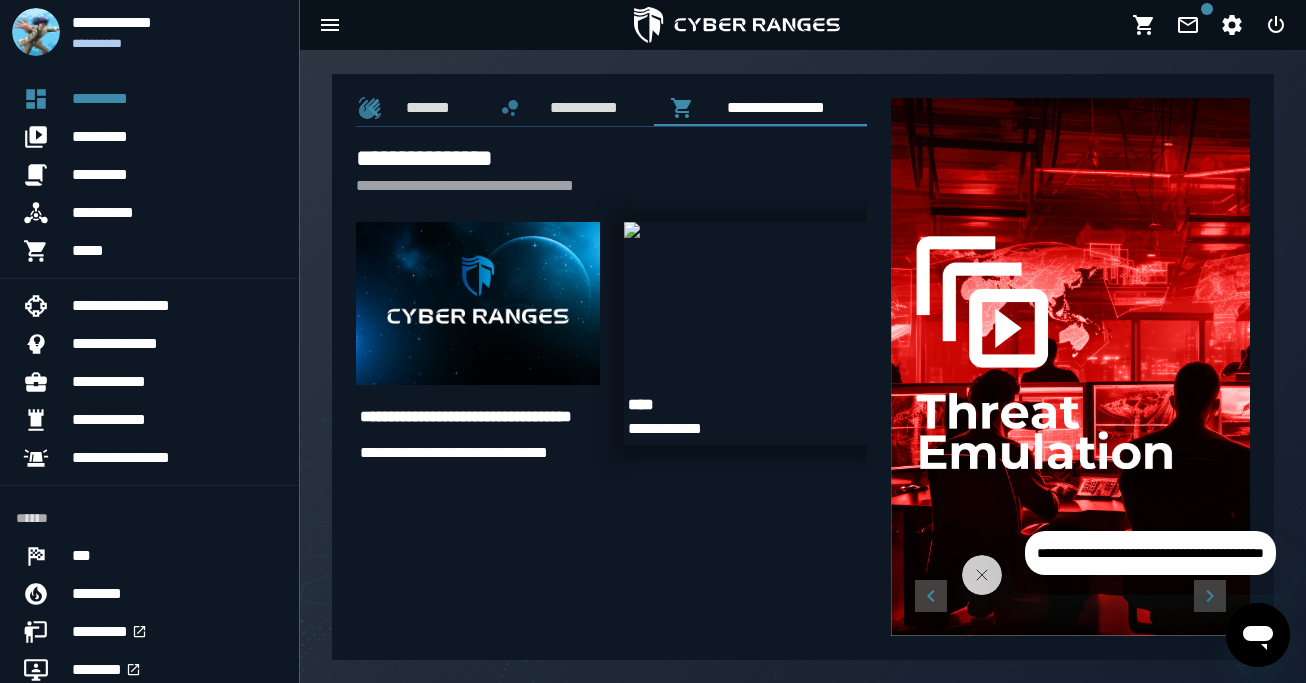 click on "****" at bounding box center (746, 405) 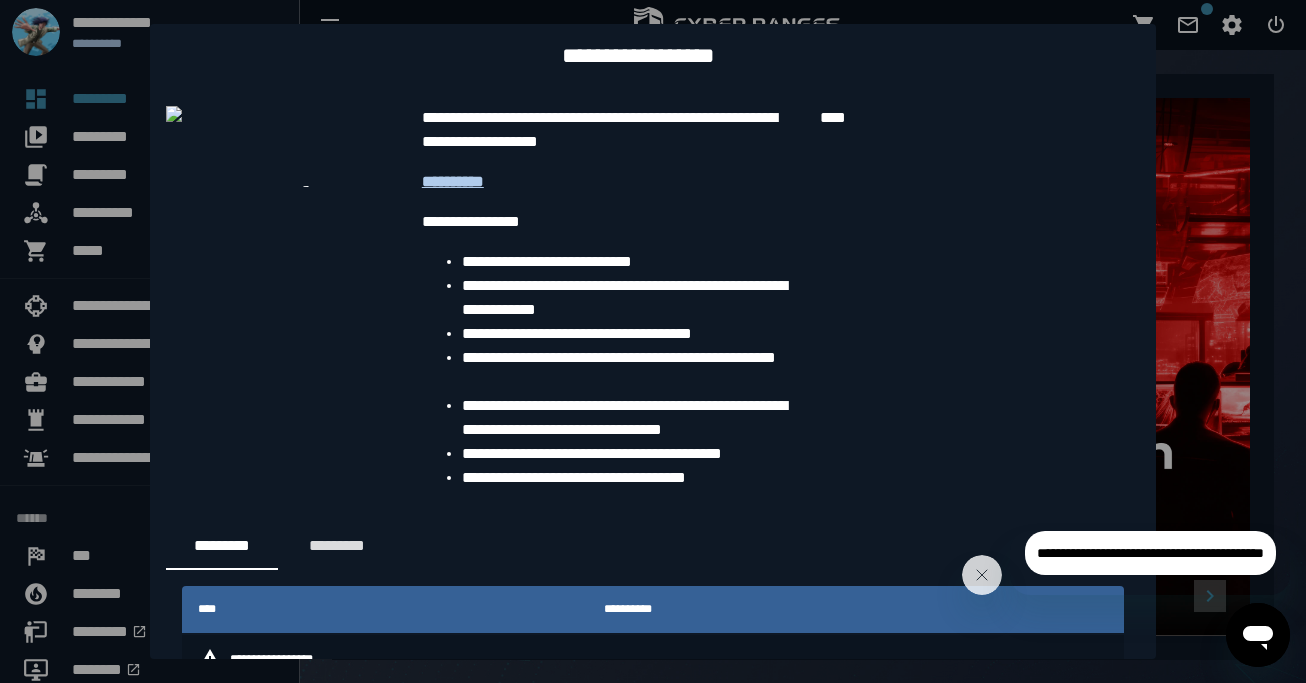 scroll, scrollTop: 0, scrollLeft: 14, axis: horizontal 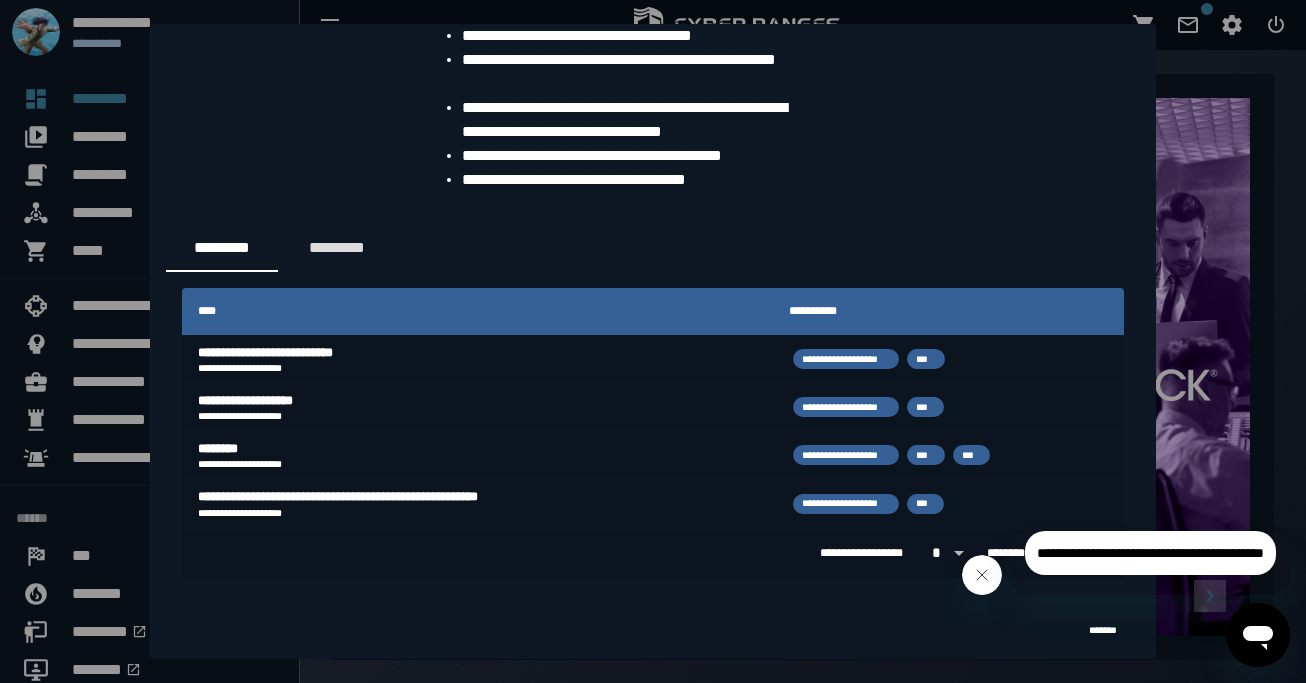 click 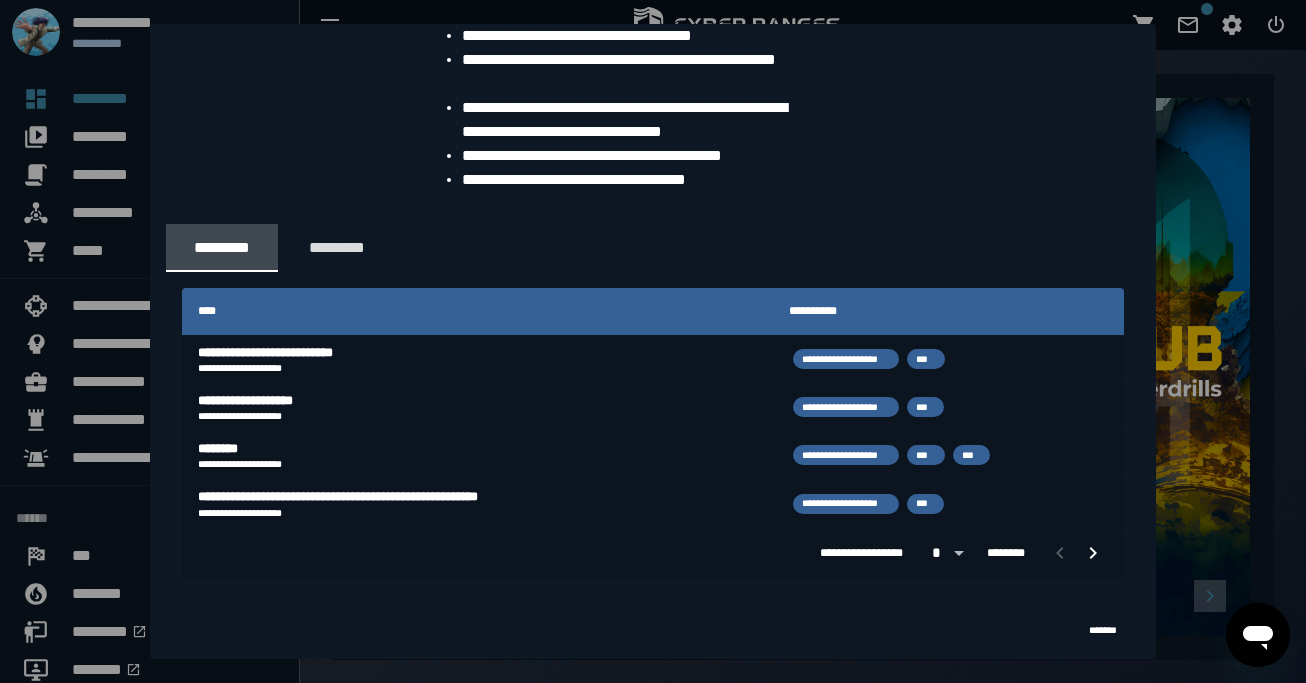 click at bounding box center [653, 341] 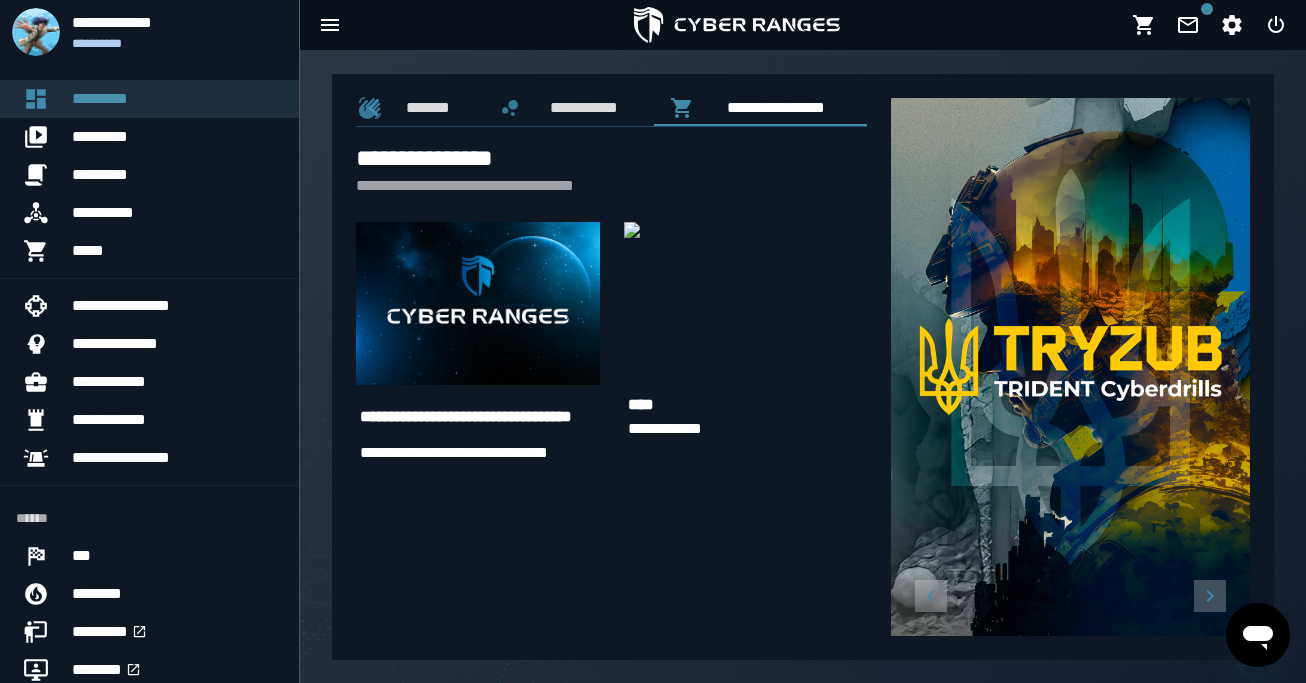 scroll, scrollTop: 0, scrollLeft: 14, axis: horizontal 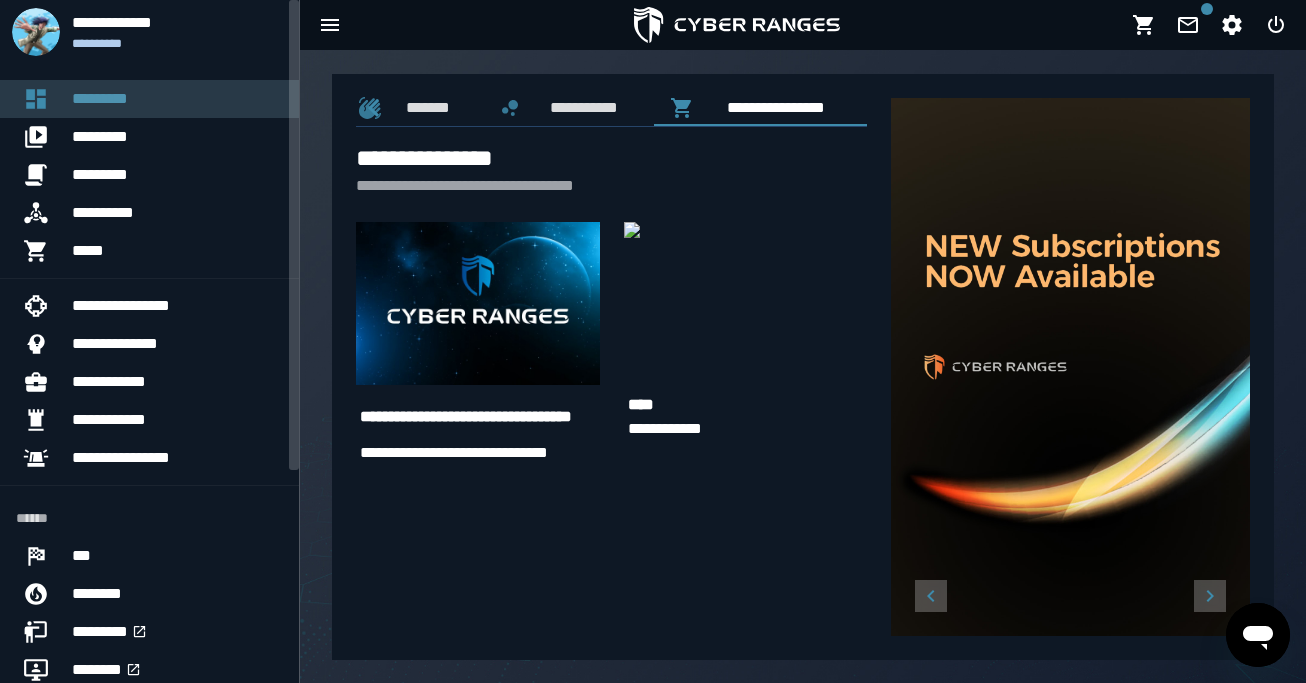 click on "*********" at bounding box center [177, 99] 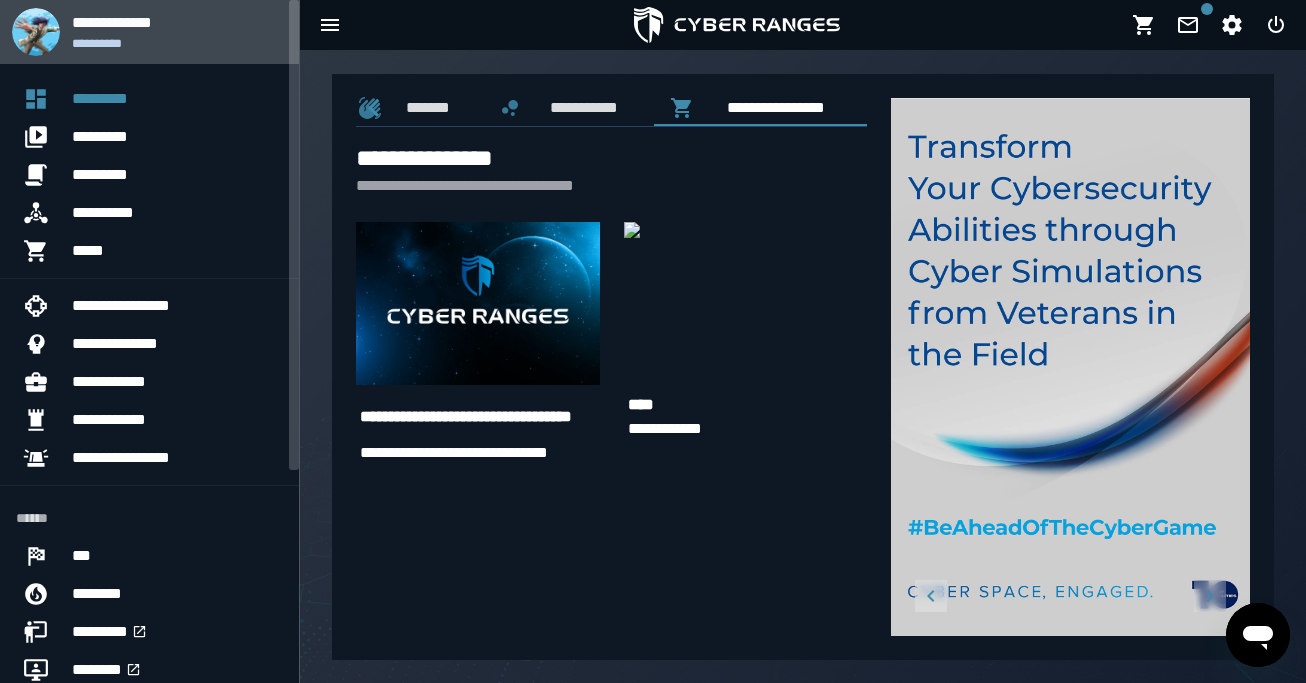 click on "**********" at bounding box center (177, 43) 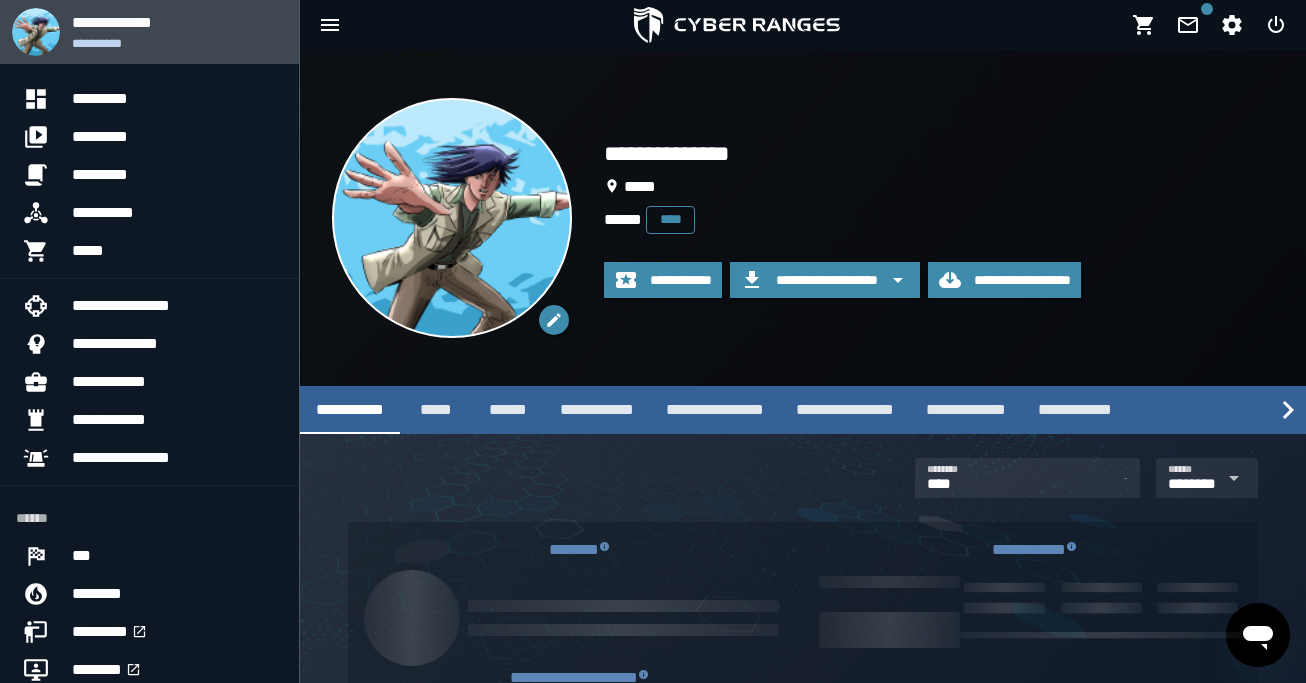 click on "**********" at bounding box center (177, 43) 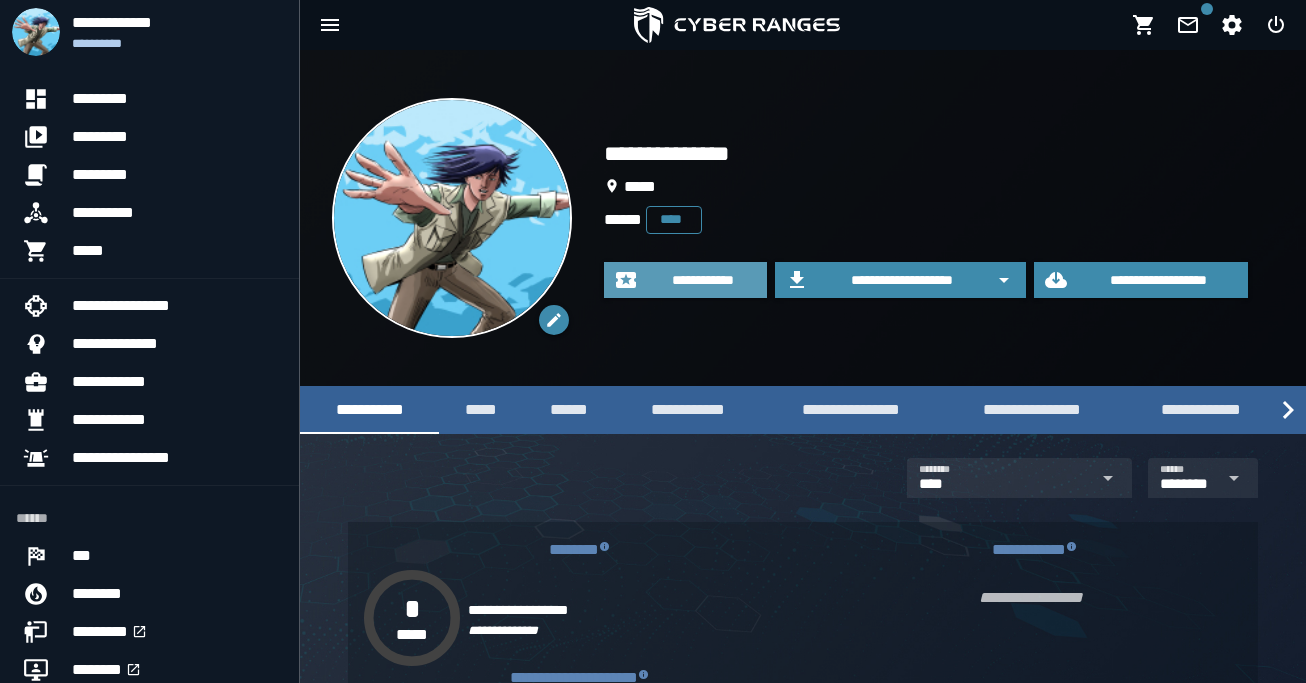click on "**********" at bounding box center (703, 280) 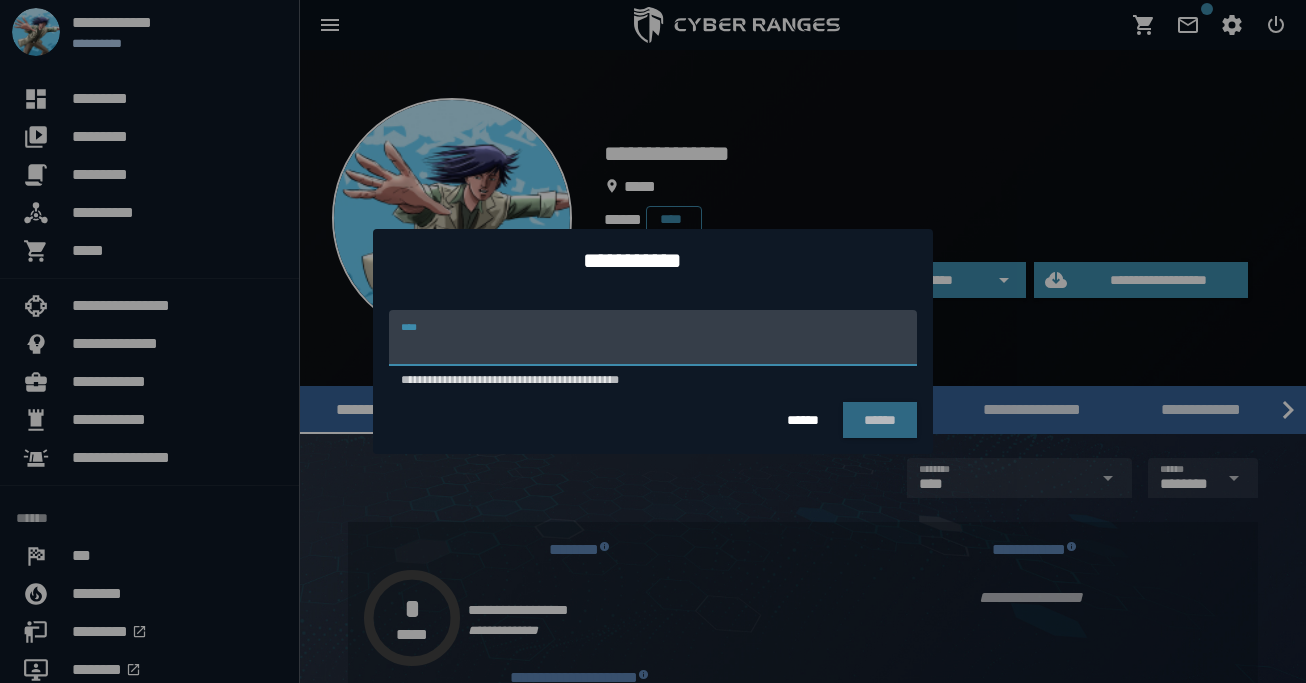 click on "**********" at bounding box center (653, 338) 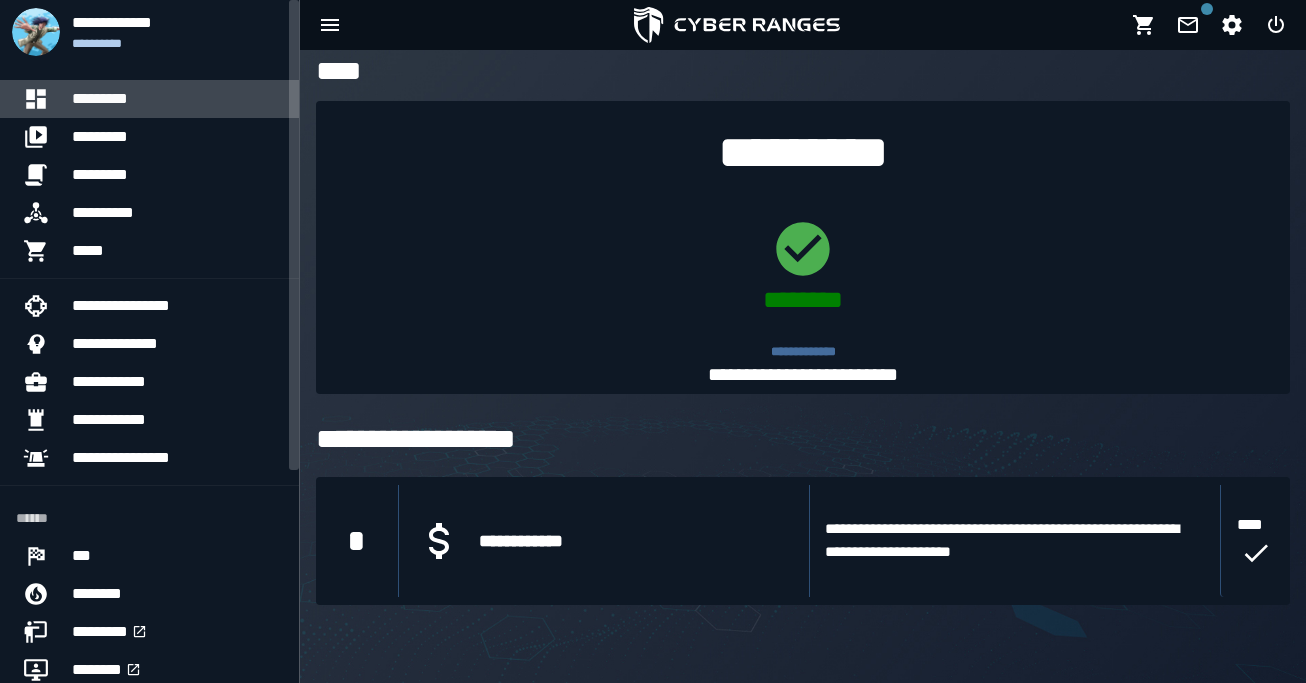 click on "*********" at bounding box center (177, 99) 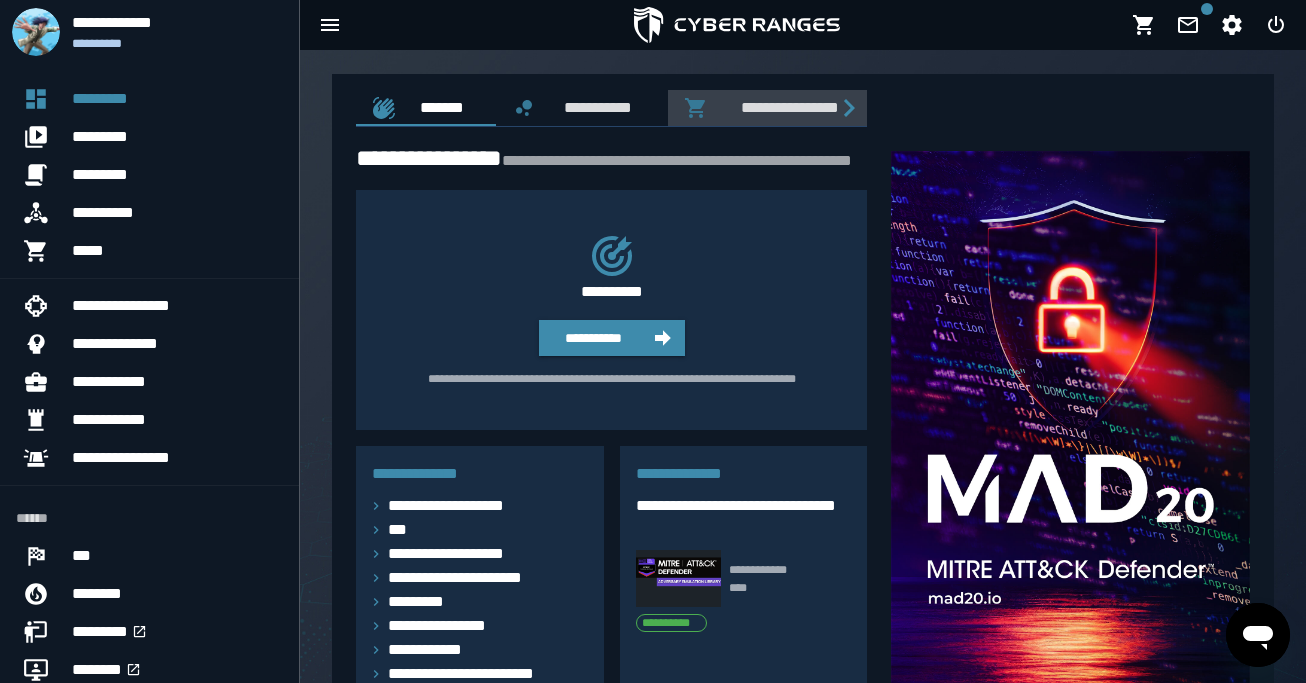click on "**********" at bounding box center (786, 107) 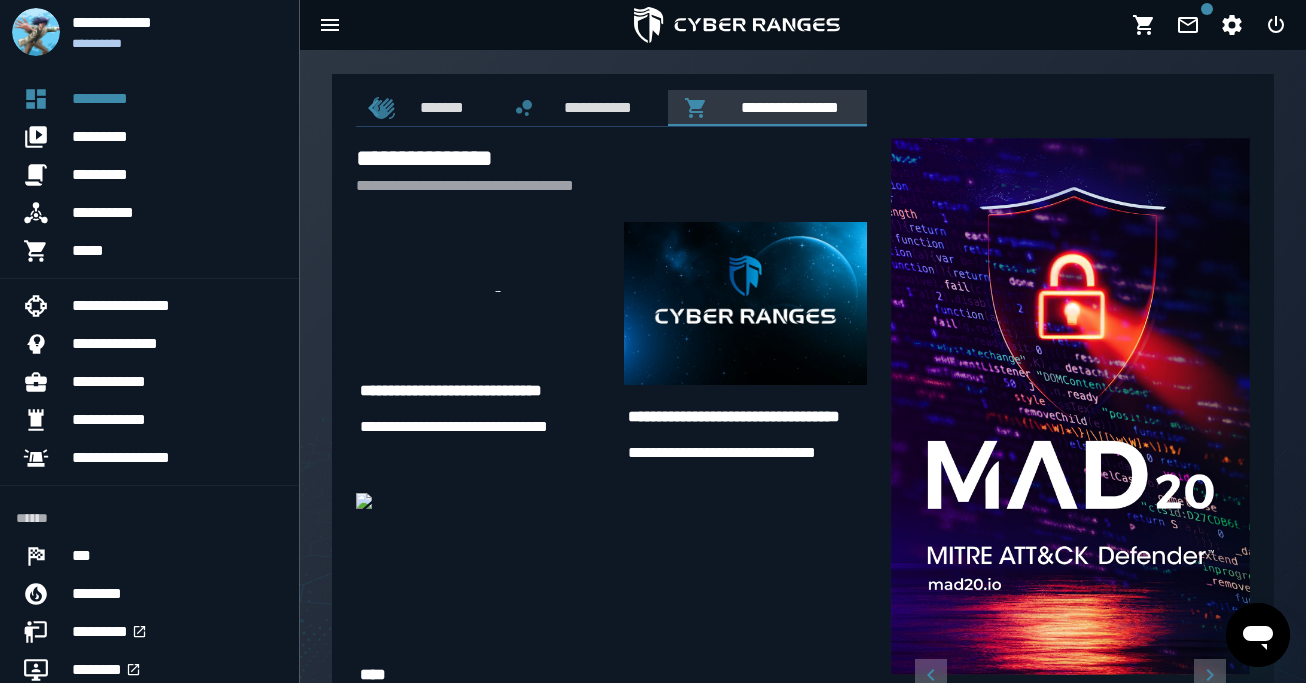 scroll, scrollTop: 0, scrollLeft: 14, axis: horizontal 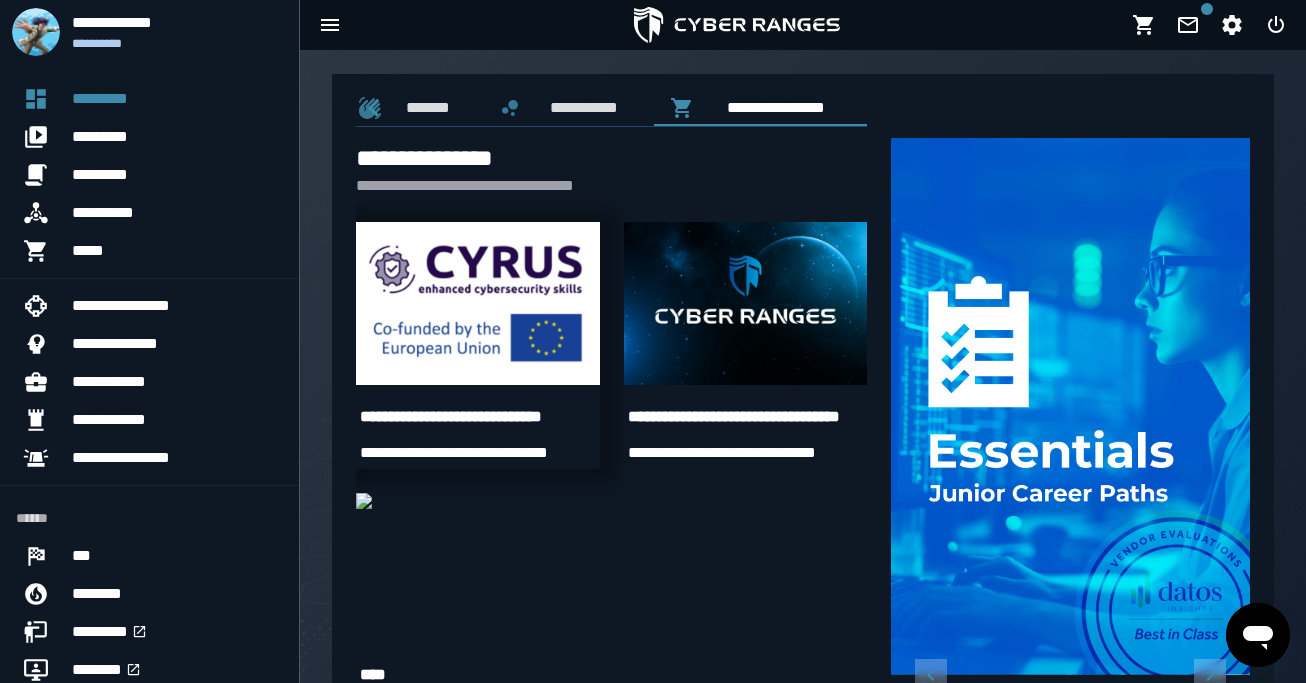 click on "**********" at bounding box center [478, 417] 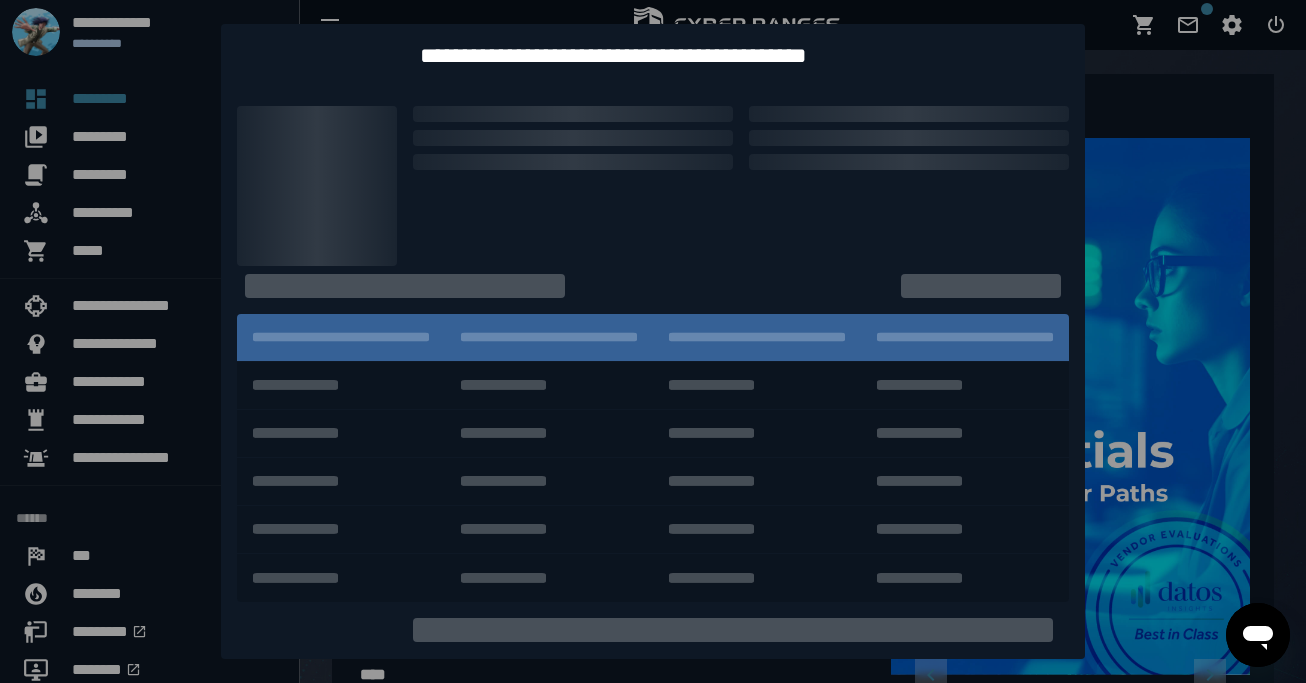 scroll, scrollTop: 0, scrollLeft: 14, axis: horizontal 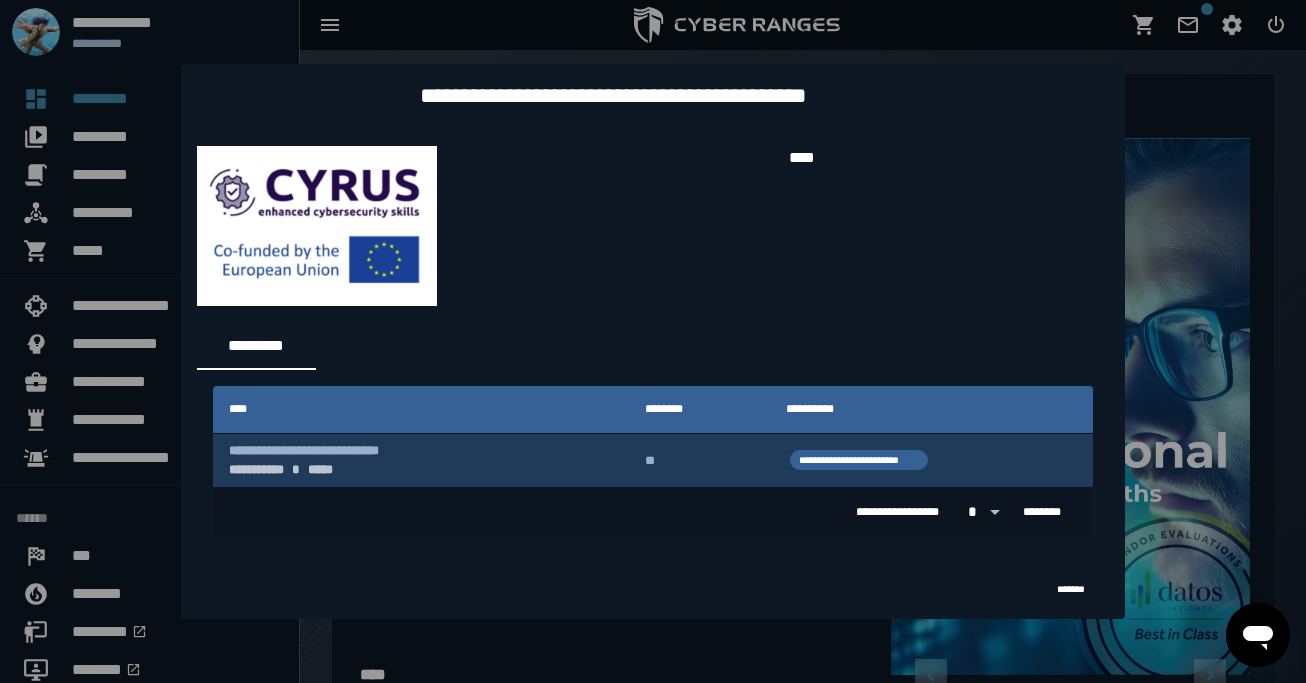 click on "**********" at bounding box center [421, 460] 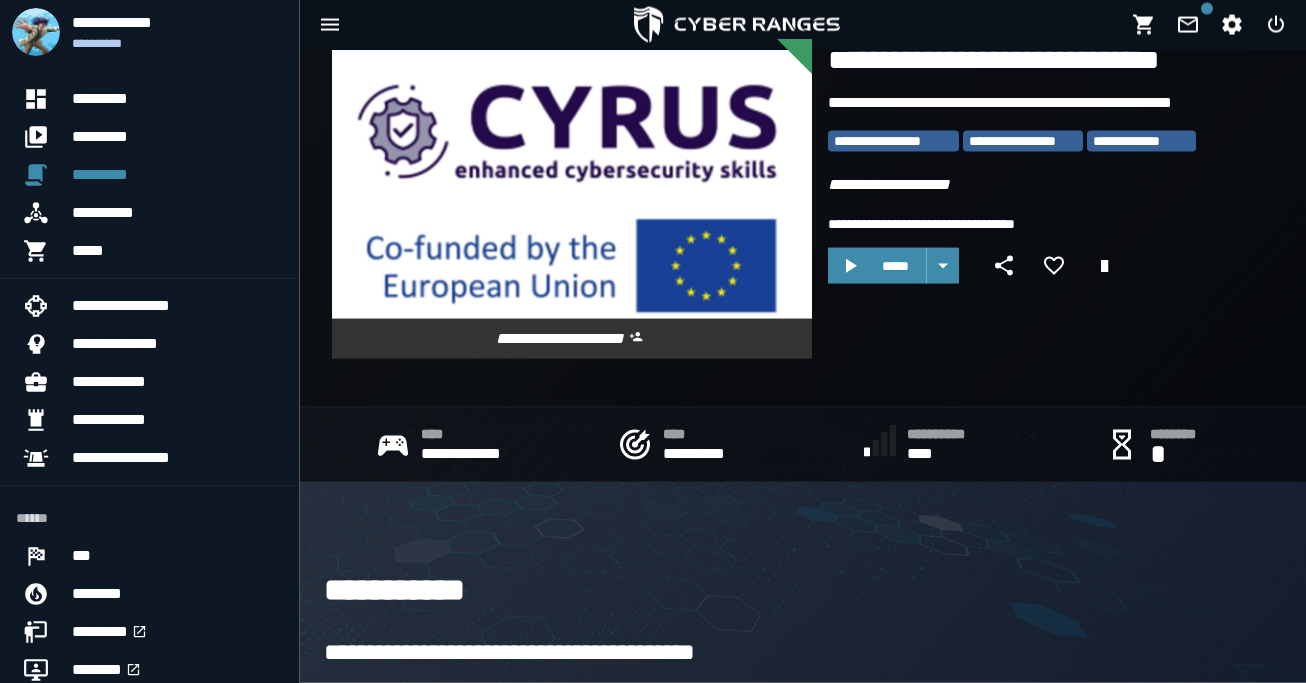 scroll, scrollTop: 0, scrollLeft: 0, axis: both 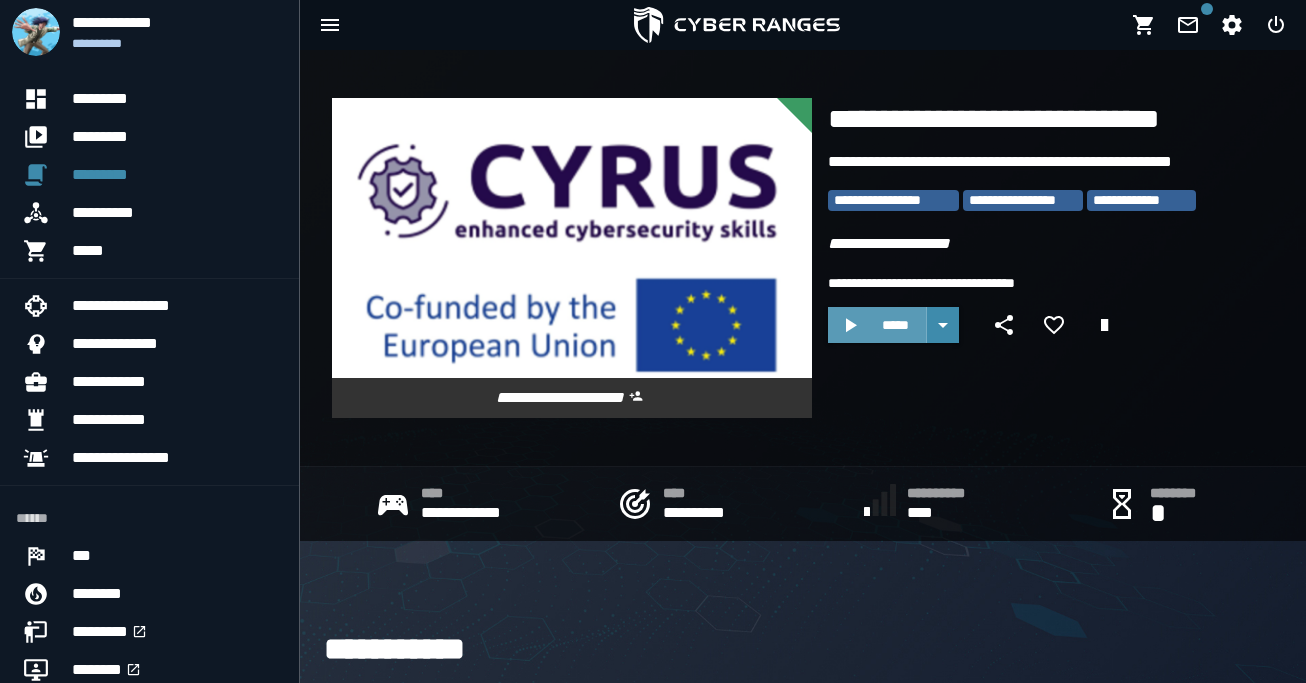 click 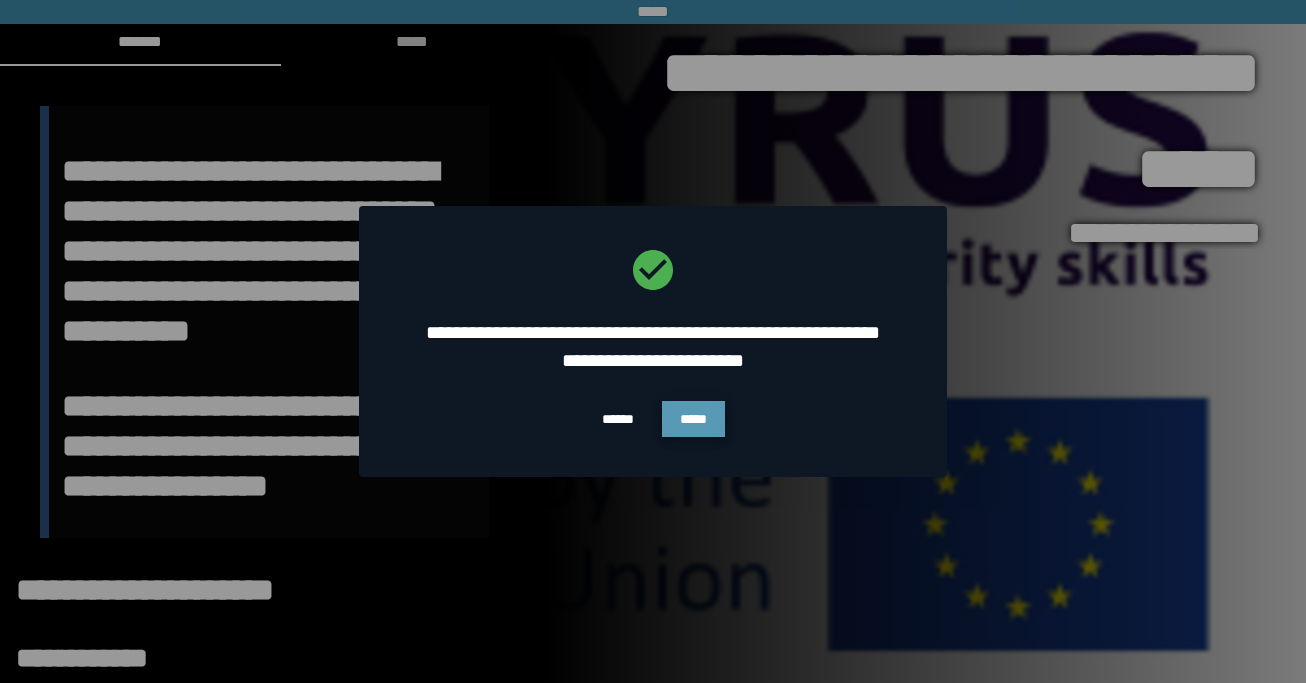 click on "*****" at bounding box center [693, 419] 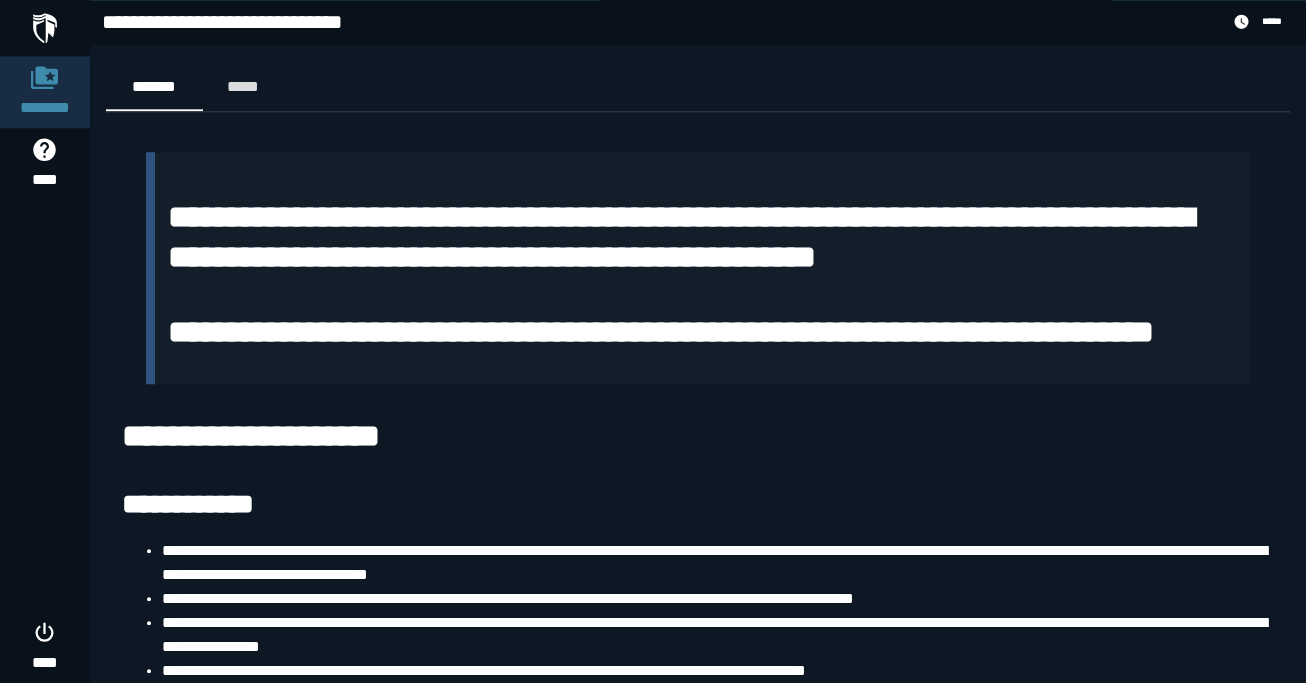 scroll, scrollTop: 0, scrollLeft: 0, axis: both 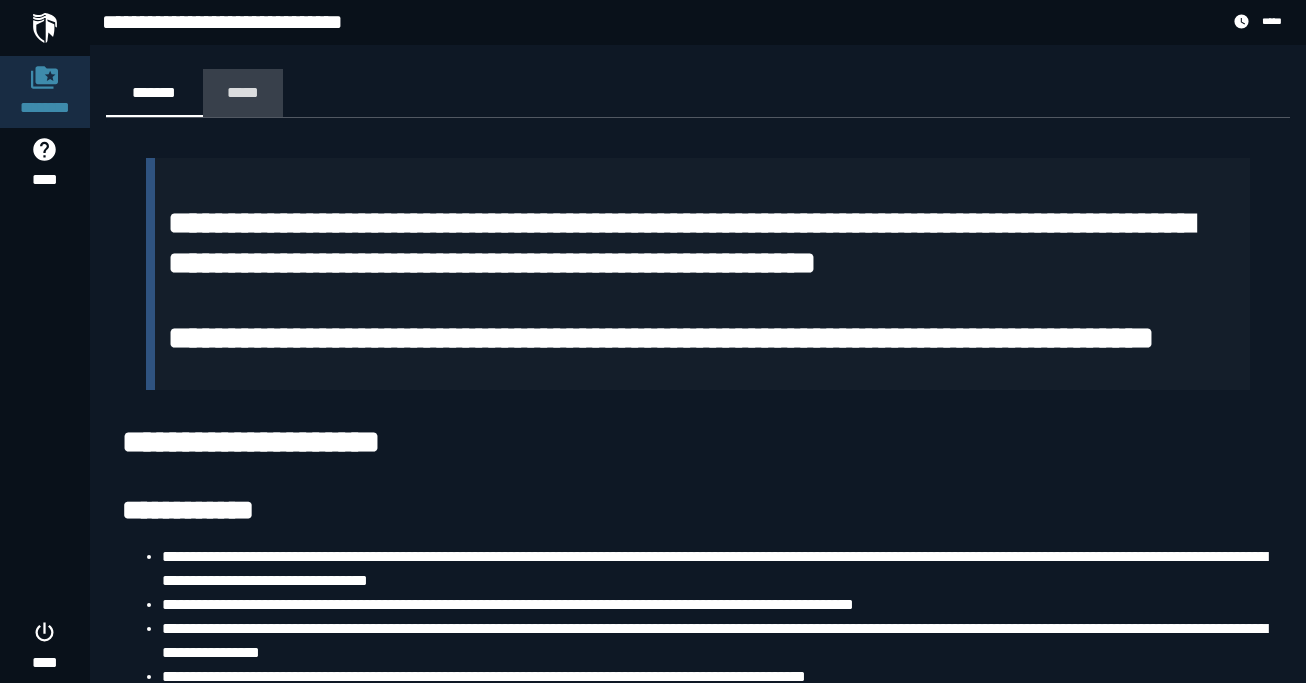 click on "*****" at bounding box center (243, 92) 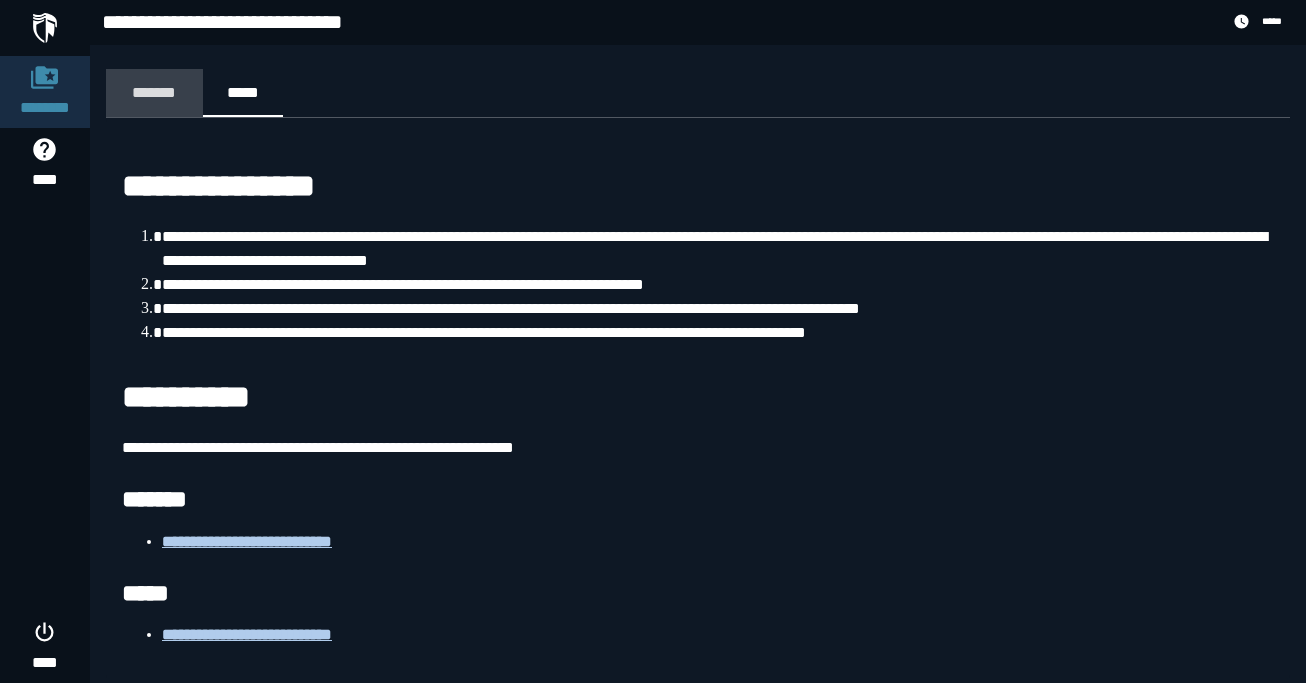 click on "*******" at bounding box center [154, 92] 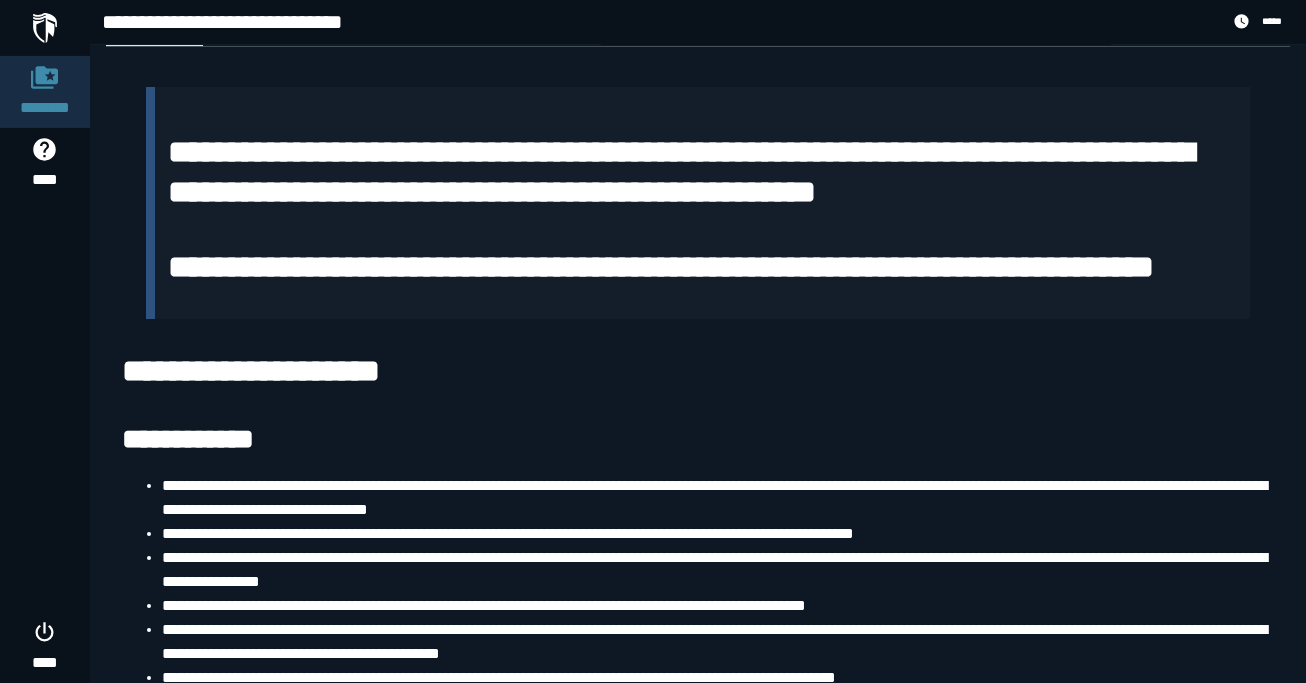 scroll, scrollTop: 138, scrollLeft: 0, axis: vertical 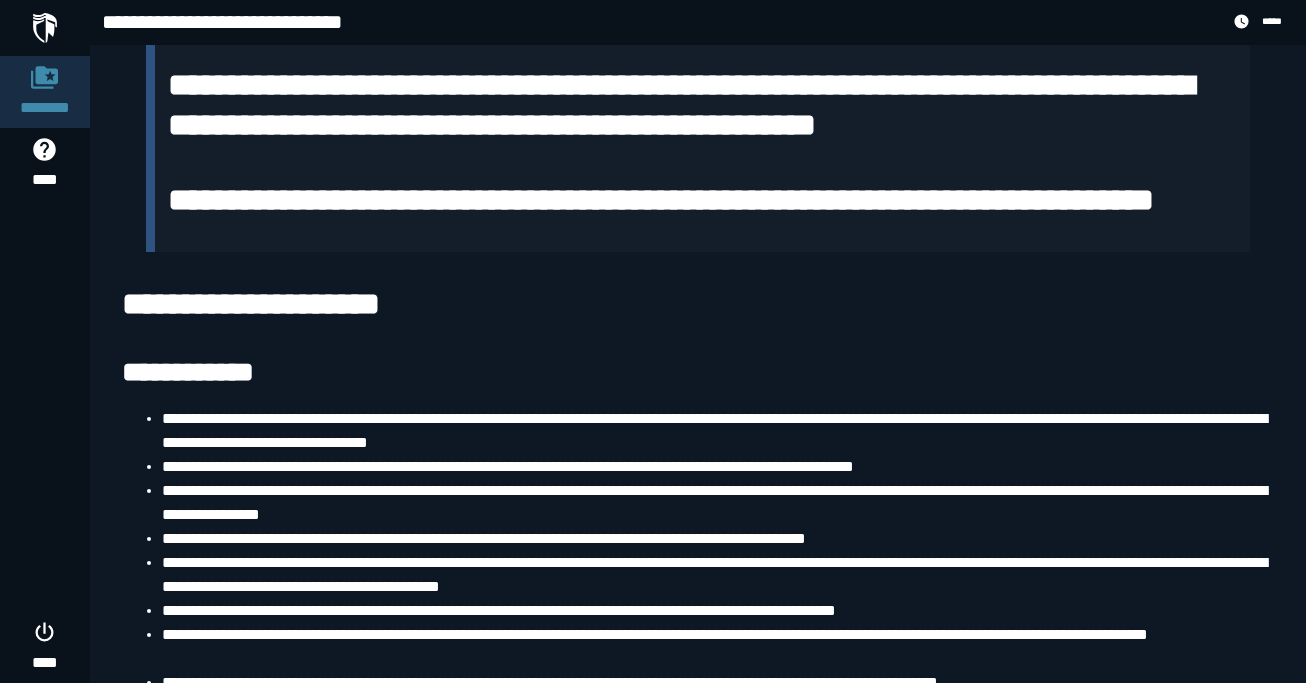 click on "**********" at bounding box center [718, 431] 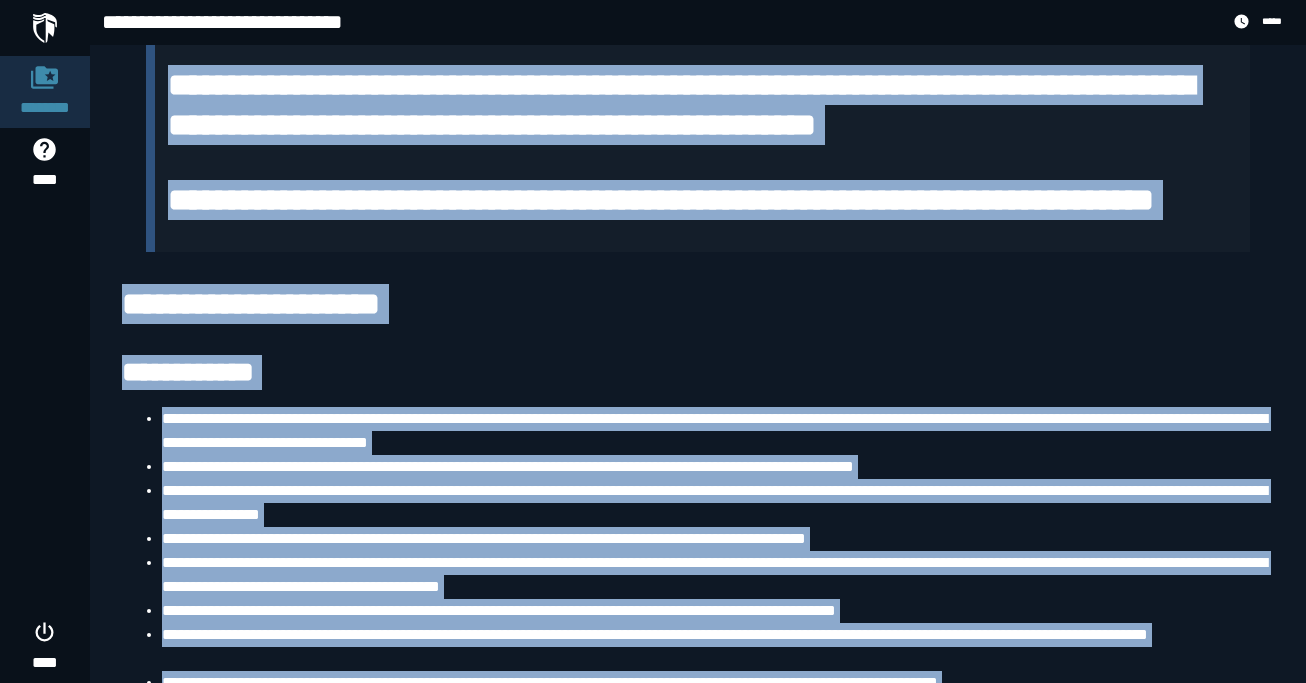 click on "**********" at bounding box center (702, 106) 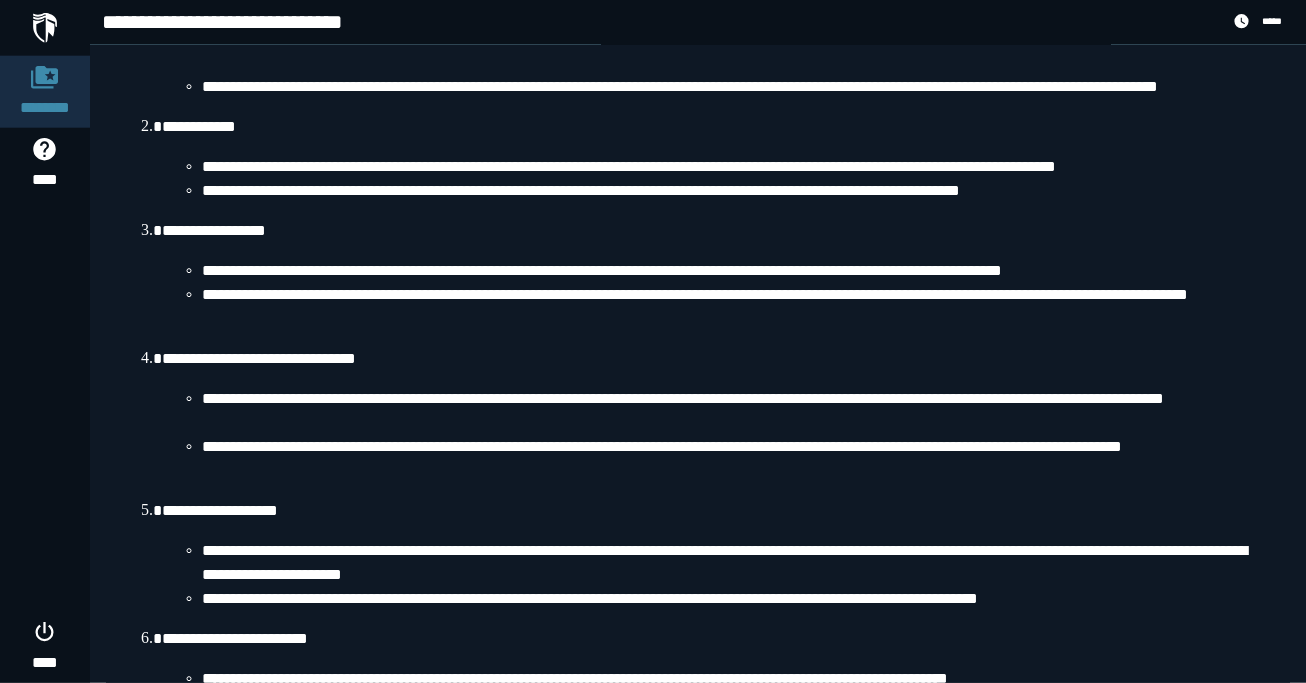 scroll, scrollTop: 966, scrollLeft: 0, axis: vertical 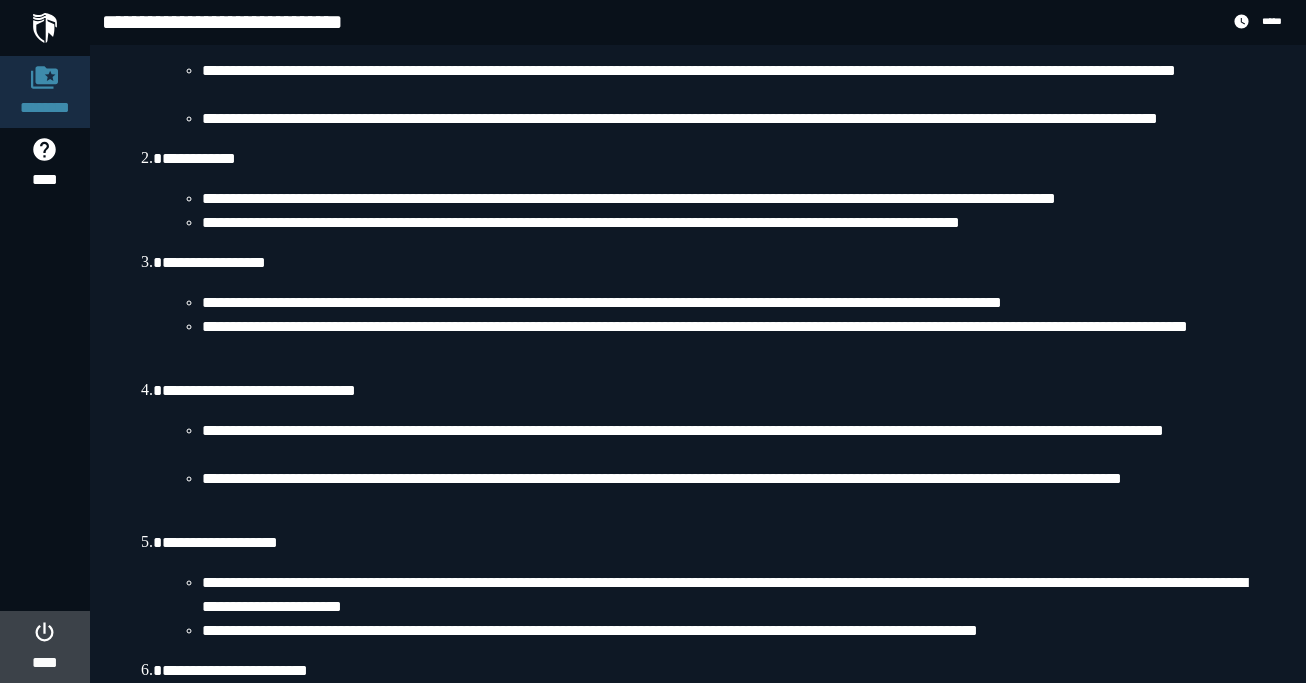click 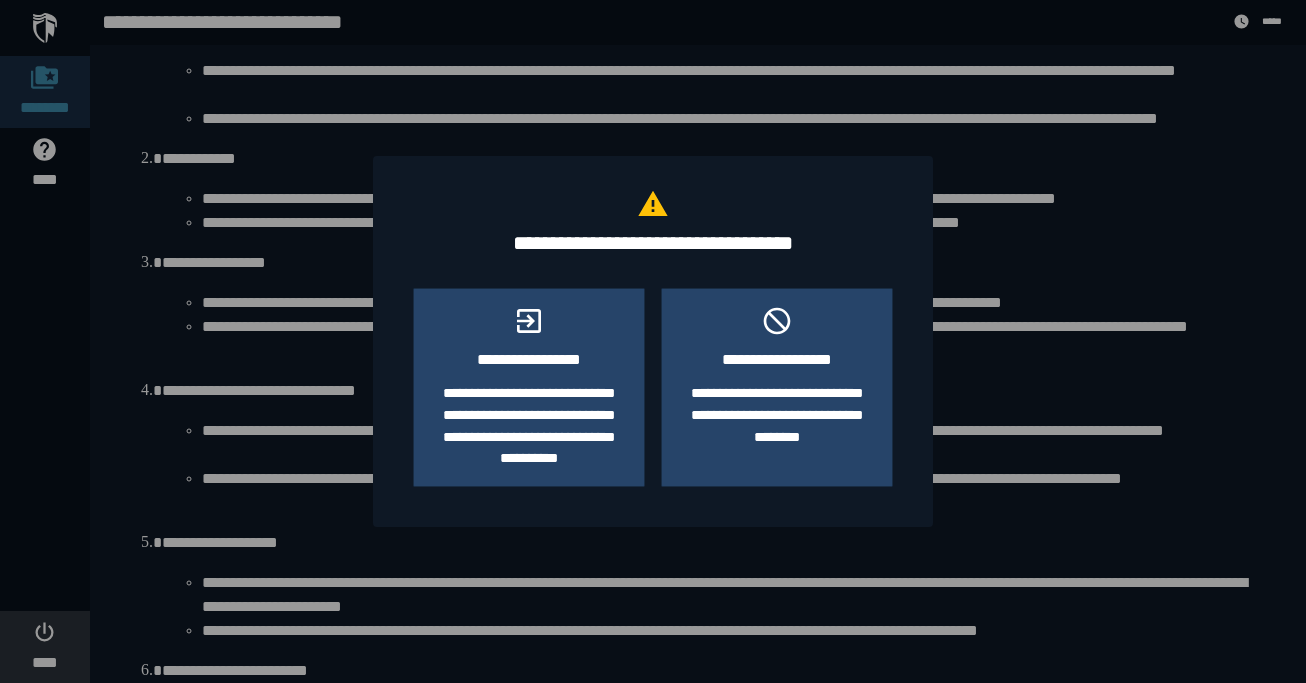 scroll, scrollTop: 0, scrollLeft: 0, axis: both 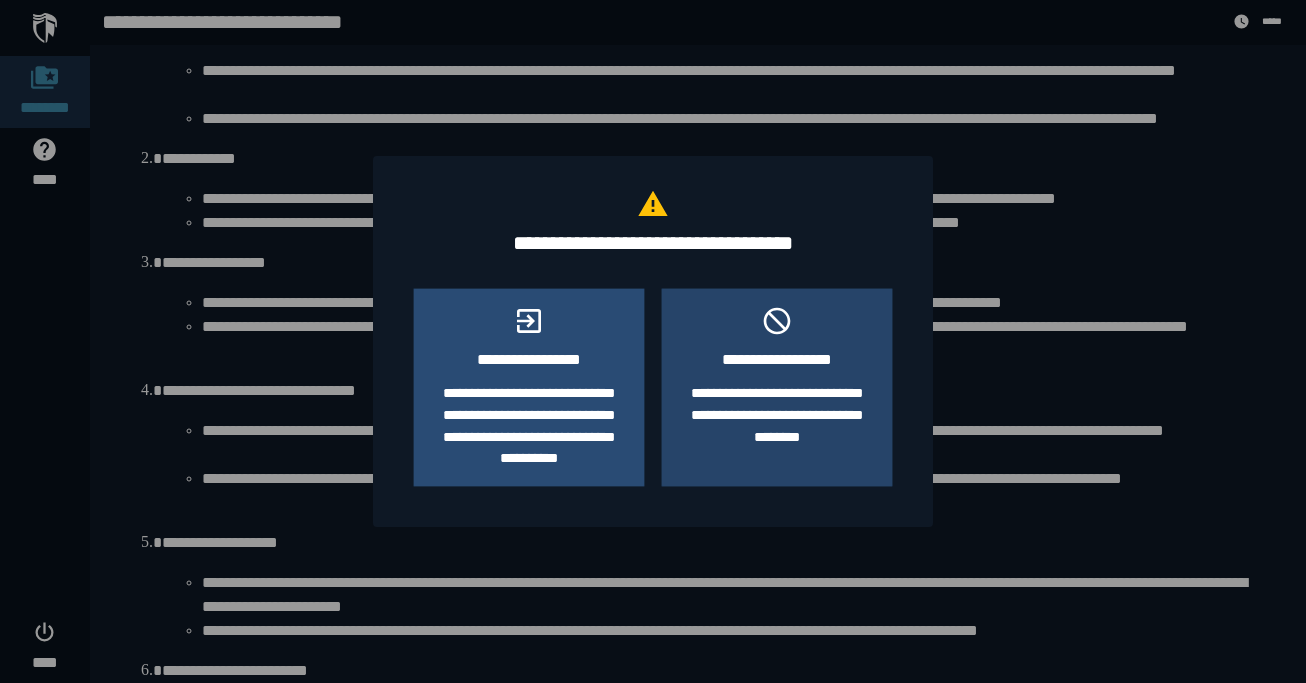 click on "**********" 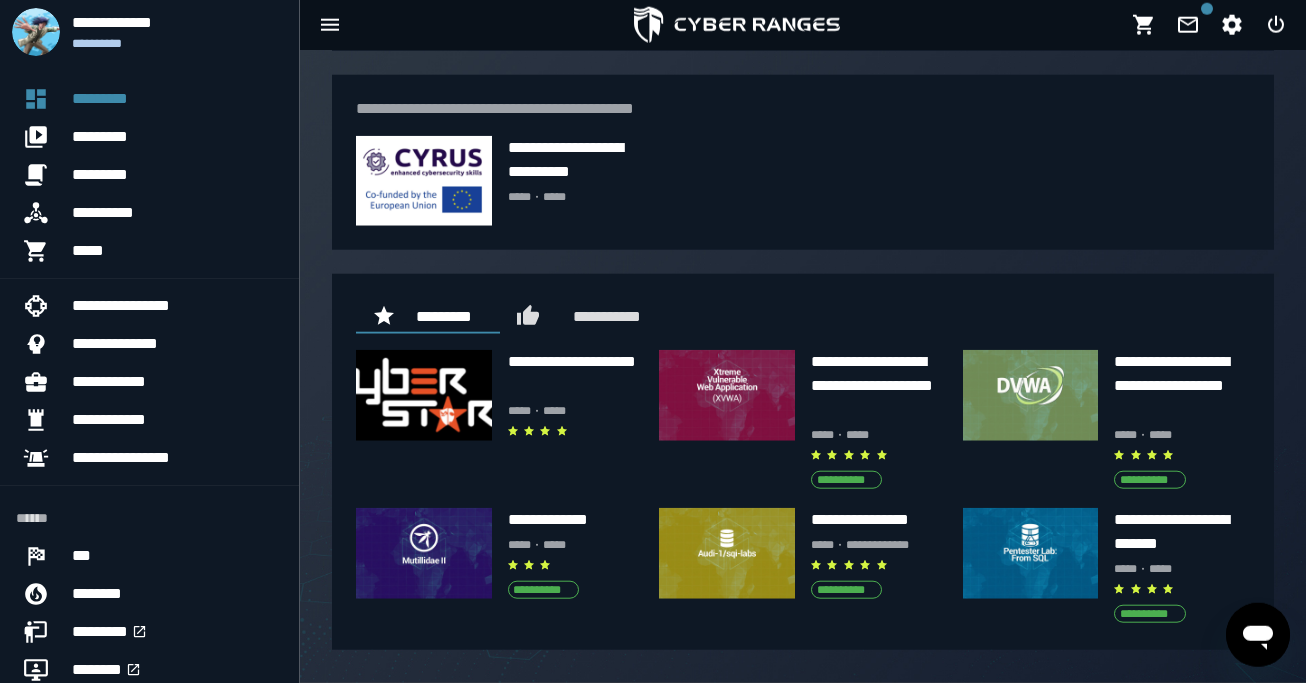 scroll, scrollTop: 730, scrollLeft: 0, axis: vertical 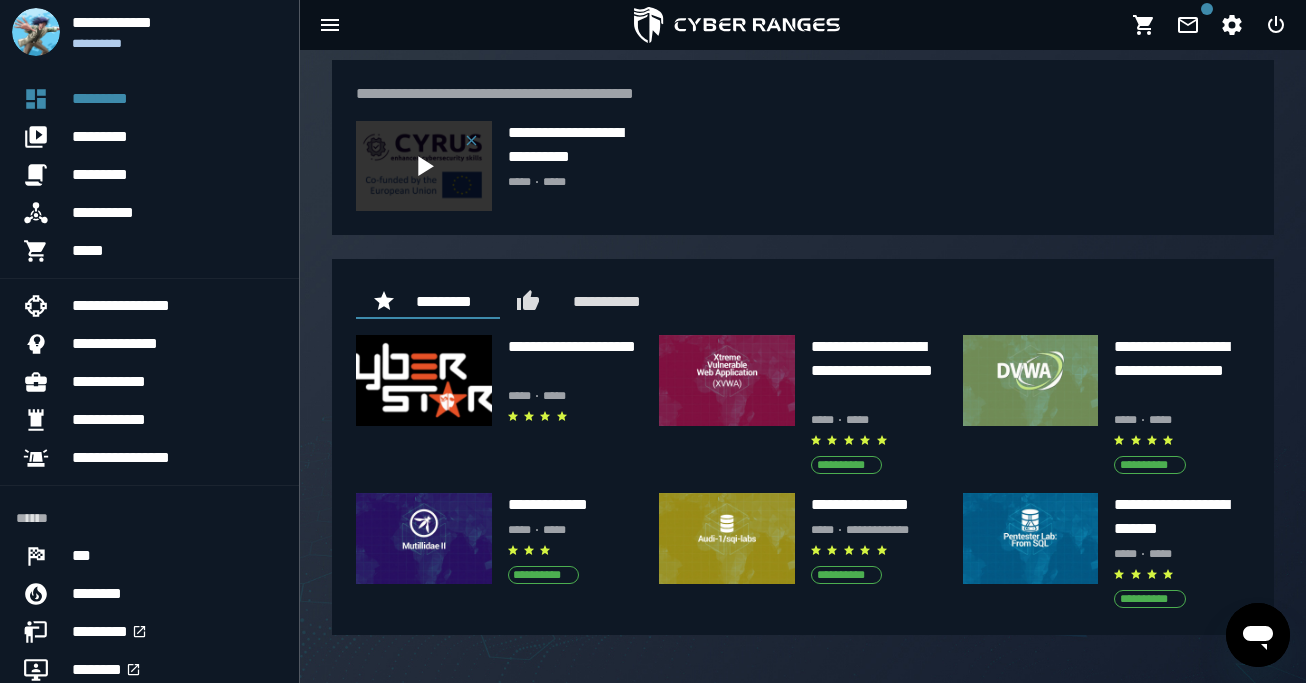 click at bounding box center (424, 166) 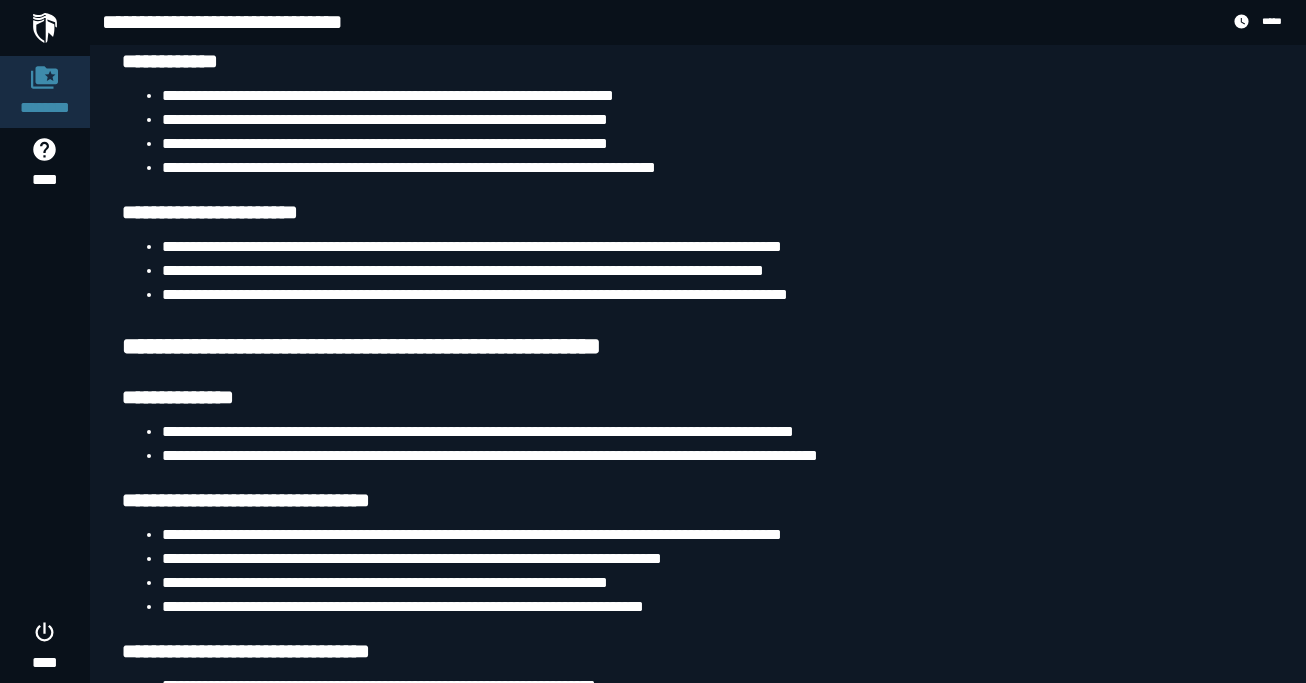 scroll, scrollTop: 4416, scrollLeft: 0, axis: vertical 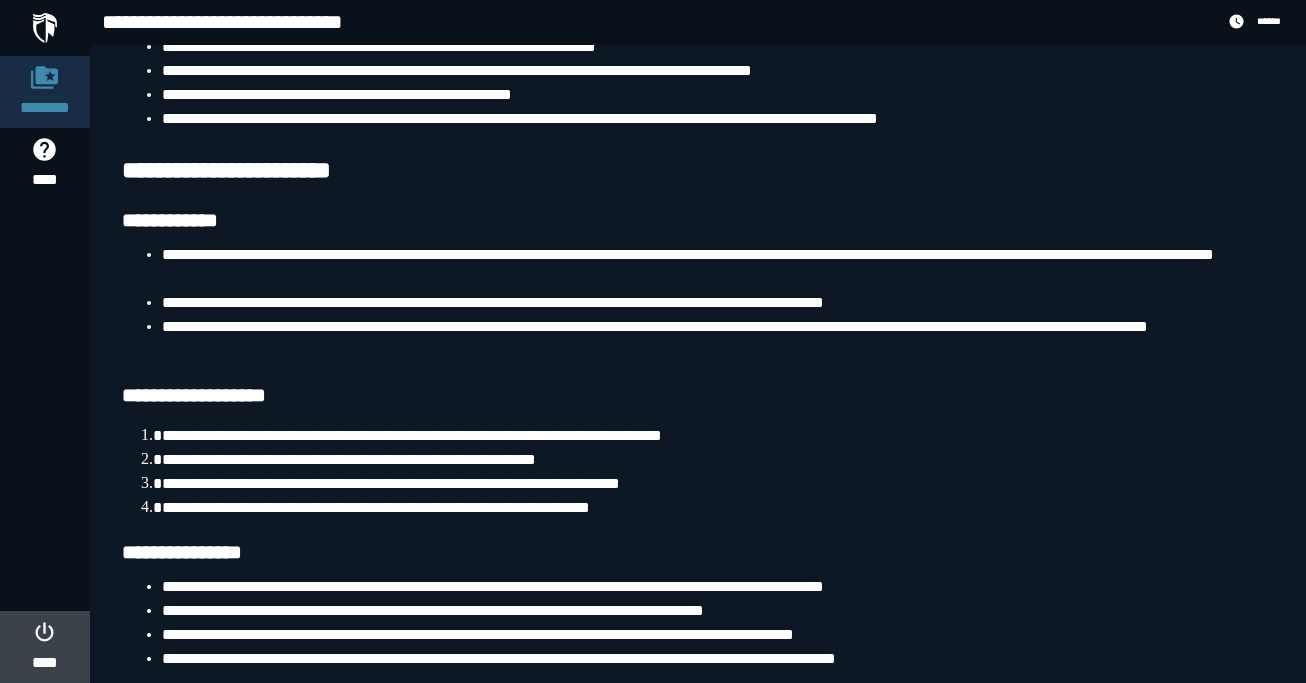 click 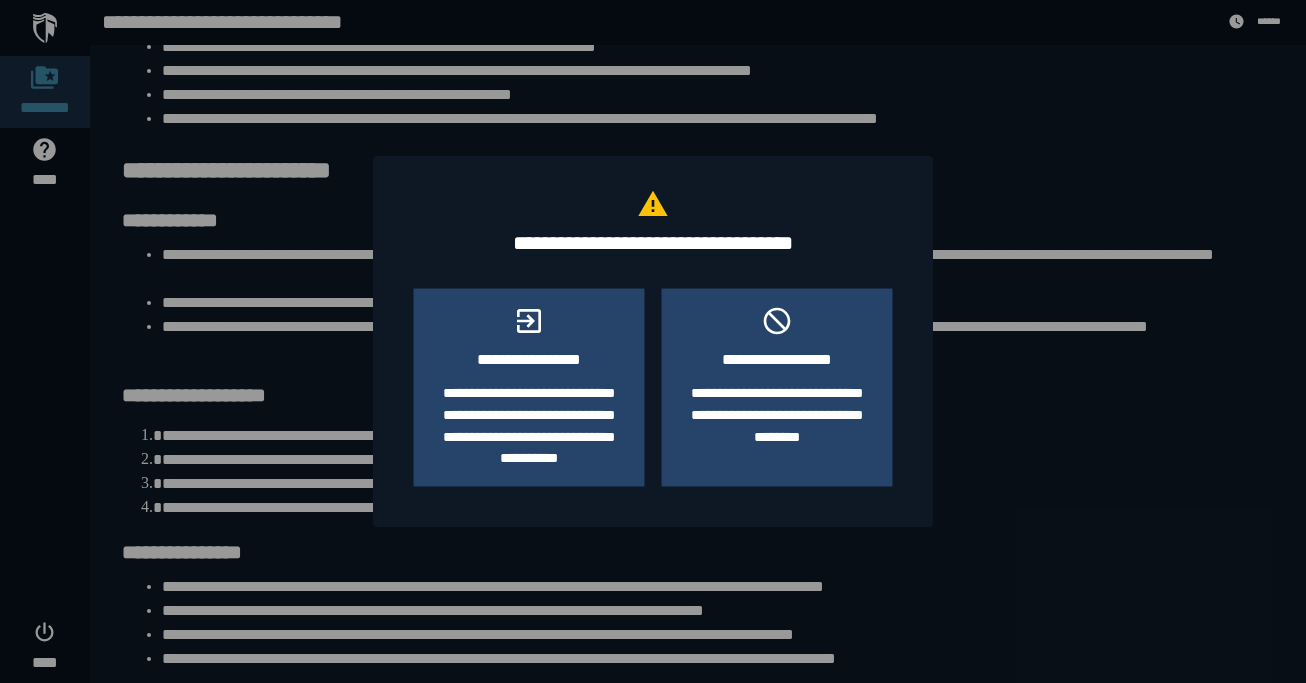 scroll, scrollTop: 0, scrollLeft: 0, axis: both 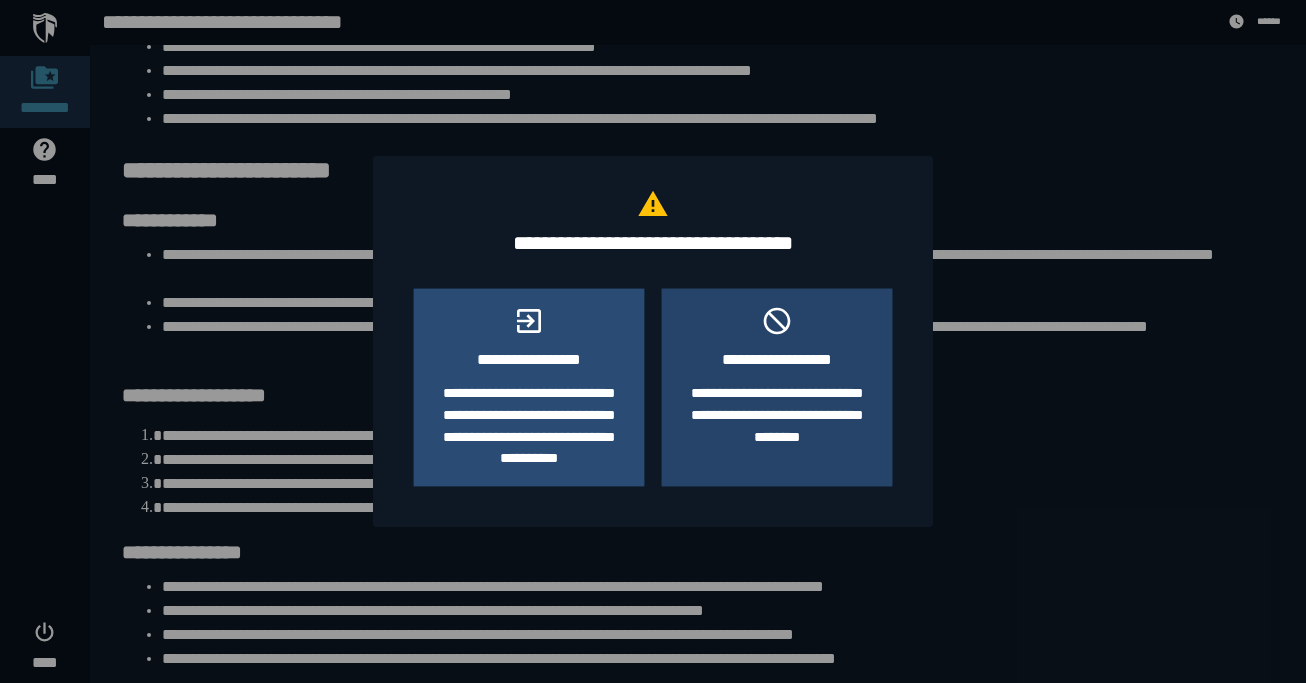 click on "**********" 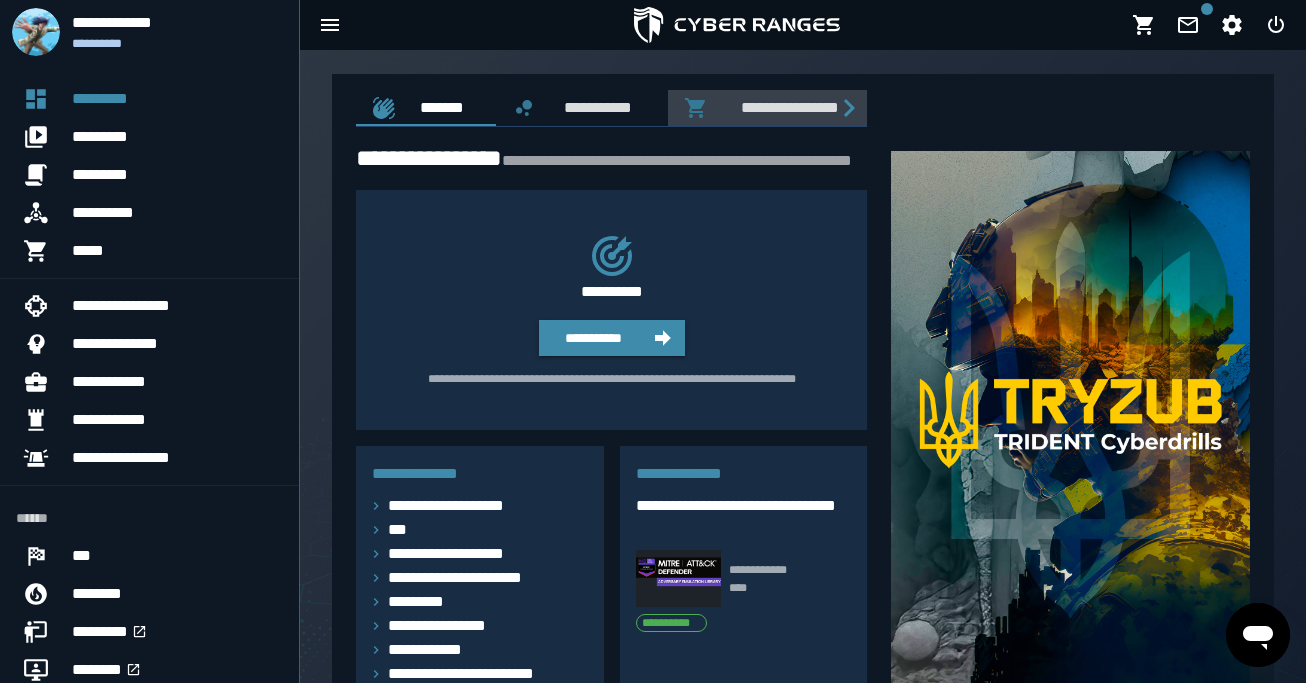 click on "**********" at bounding box center (786, 107) 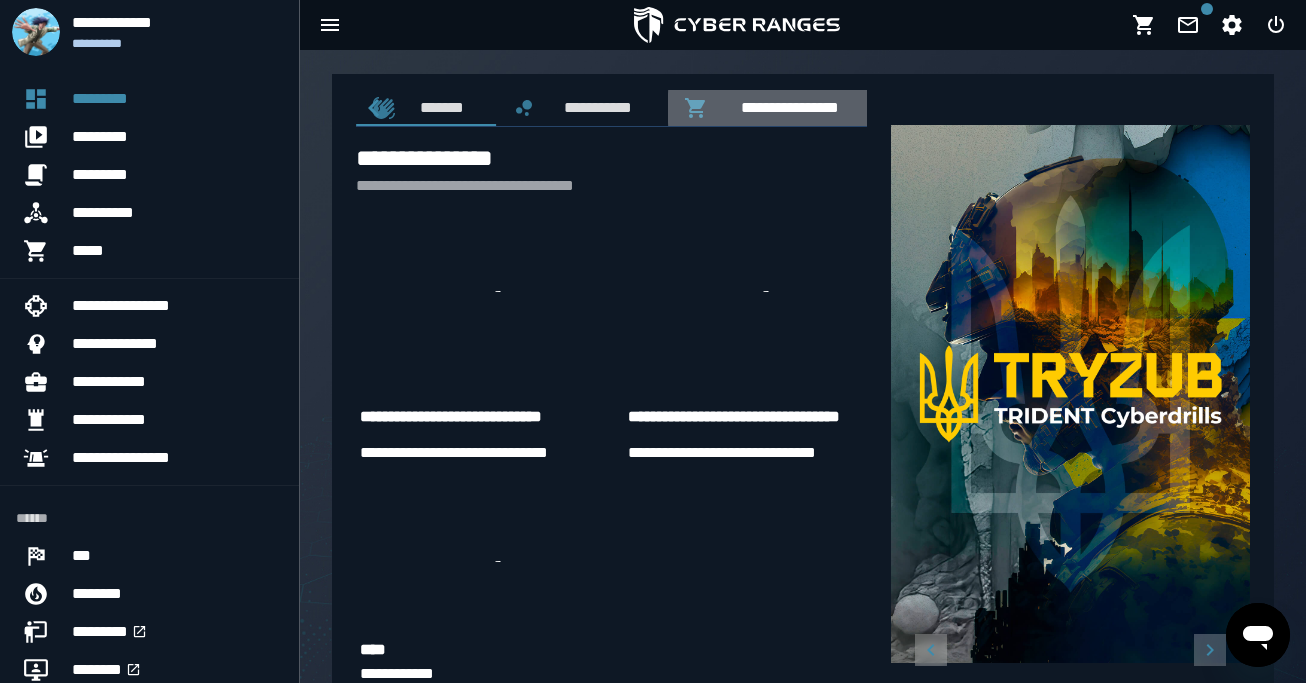 scroll, scrollTop: 0, scrollLeft: 14, axis: horizontal 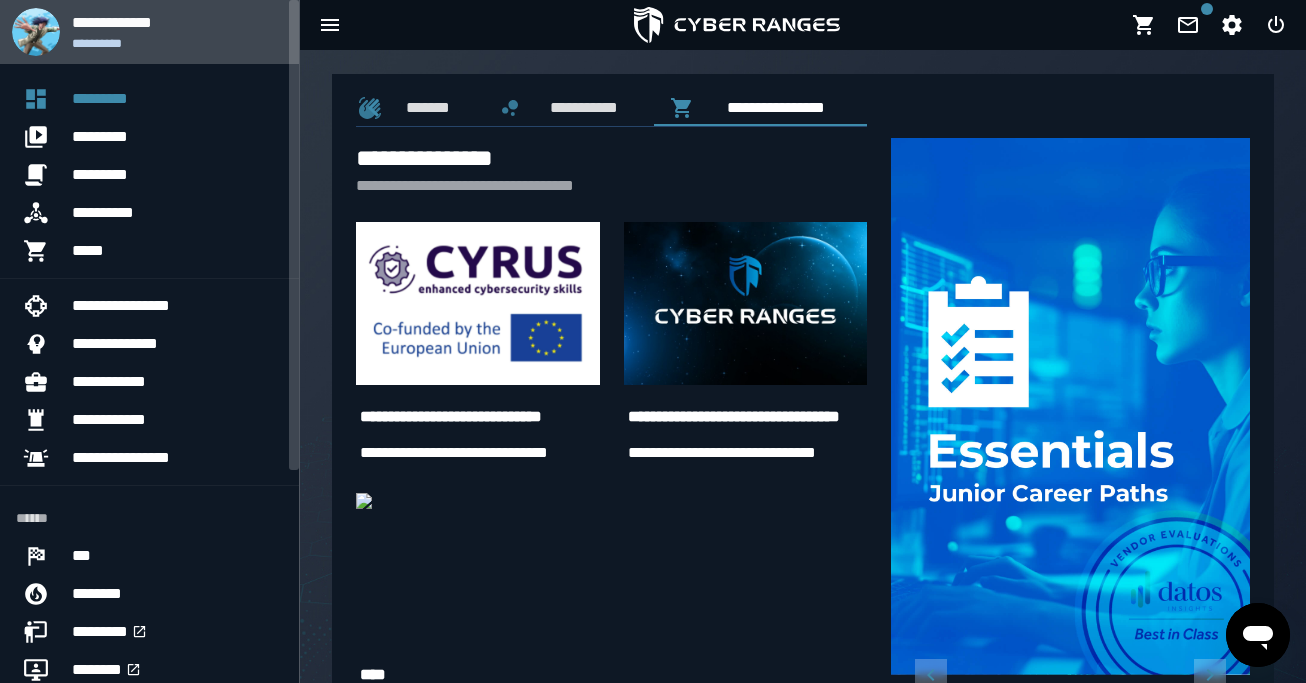 click on "**********" at bounding box center [177, 43] 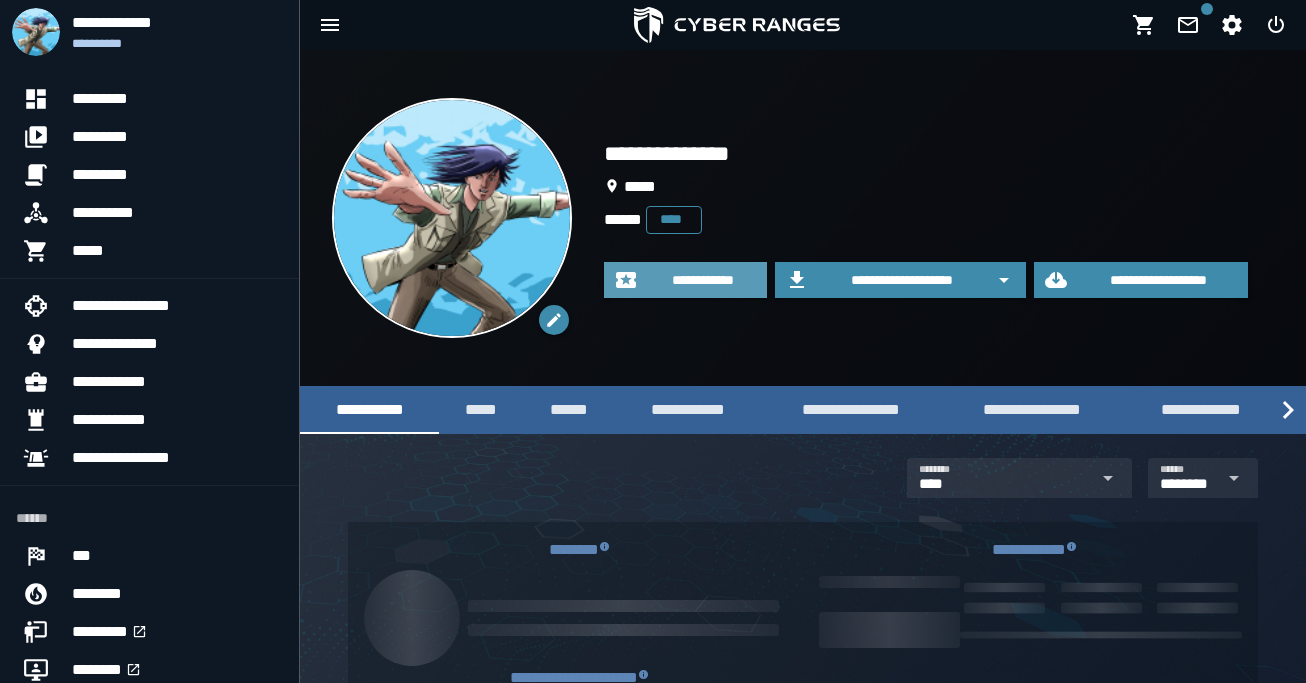click on "**********" at bounding box center (703, 280) 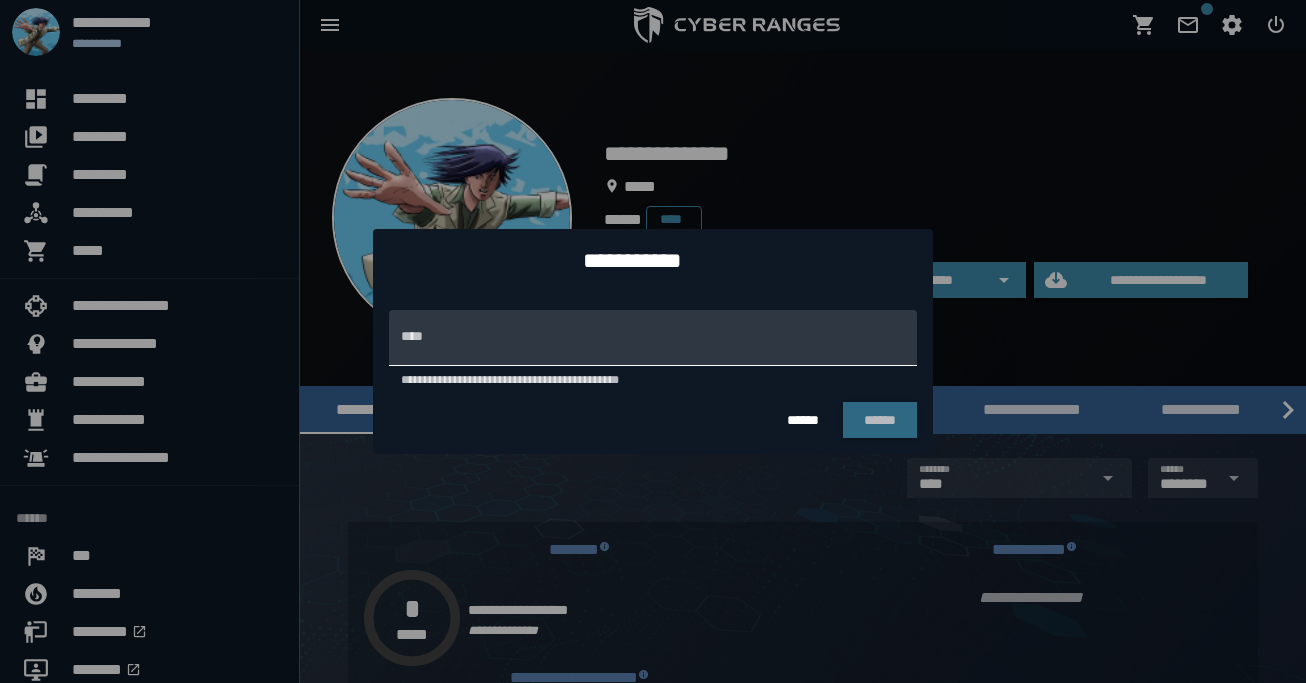 click on "**********" at bounding box center (653, 338) 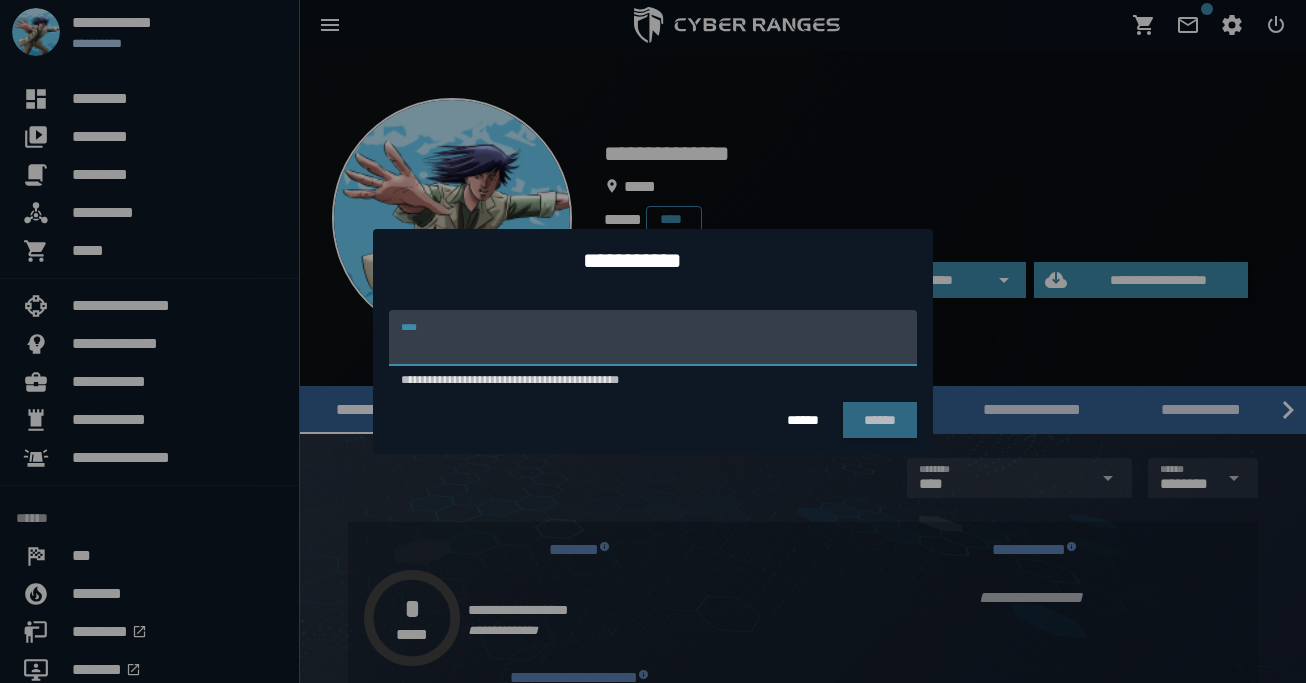 paste on "*********" 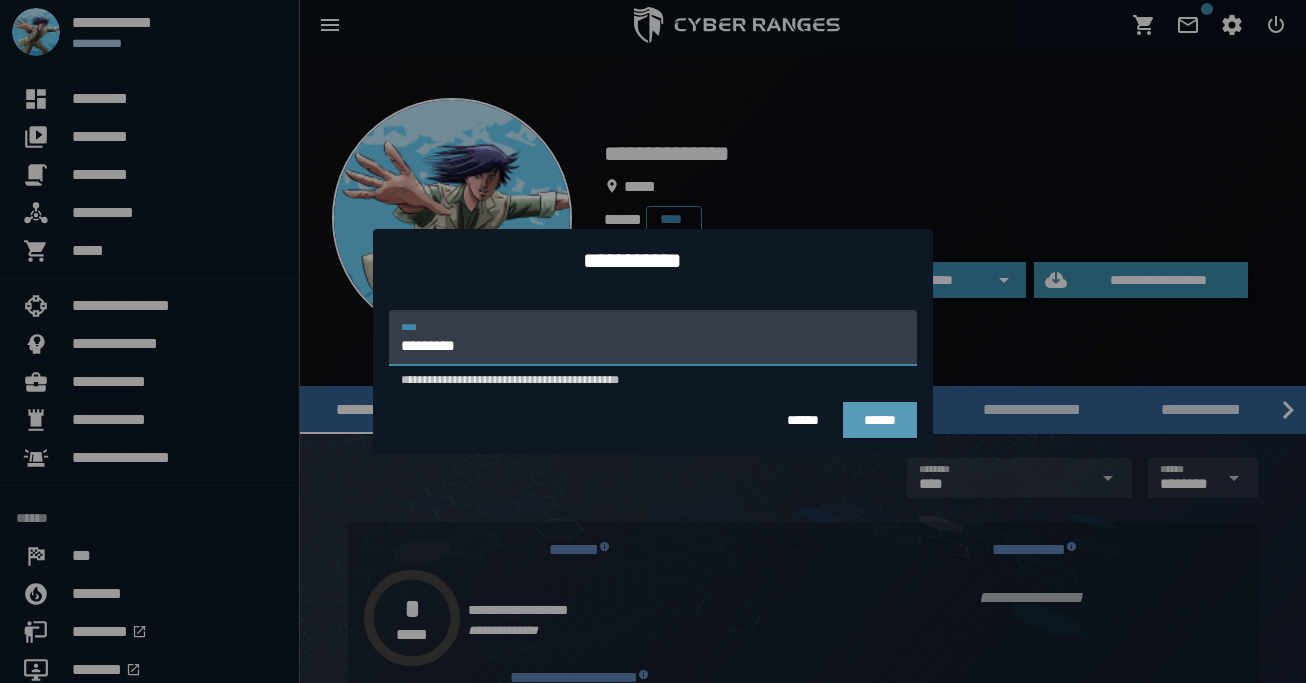 type on "*********" 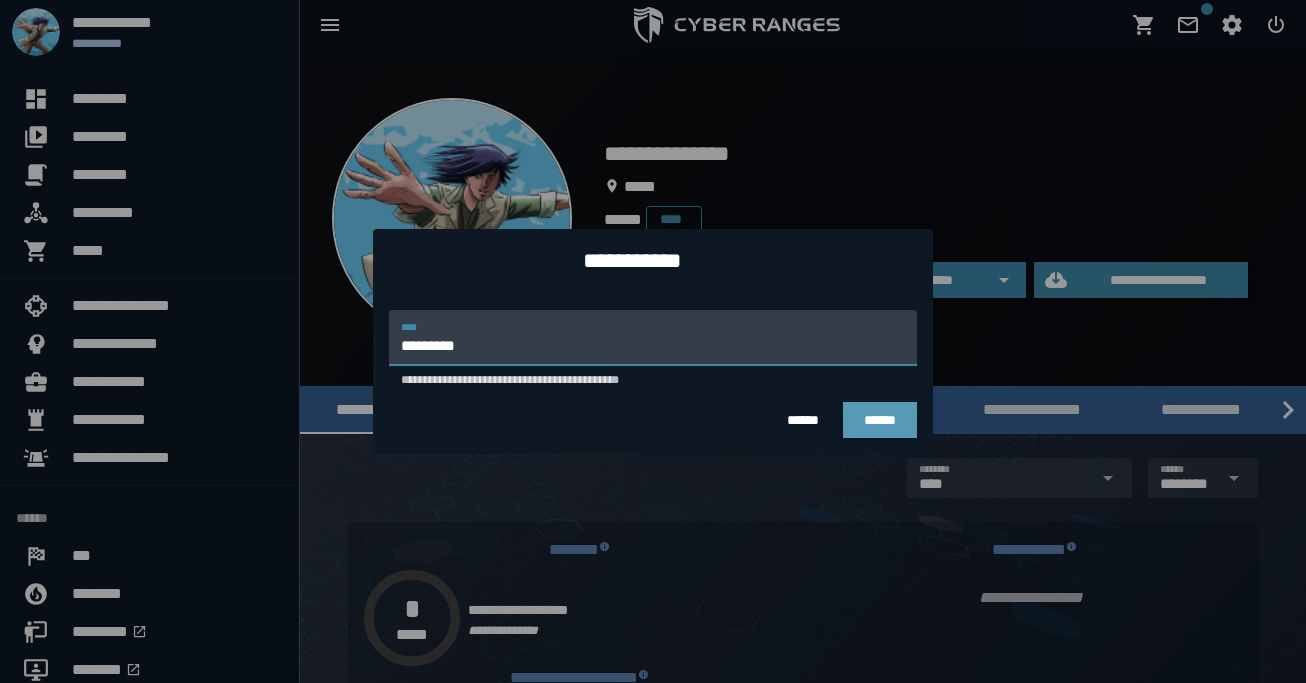 click on "******" at bounding box center [880, 420] 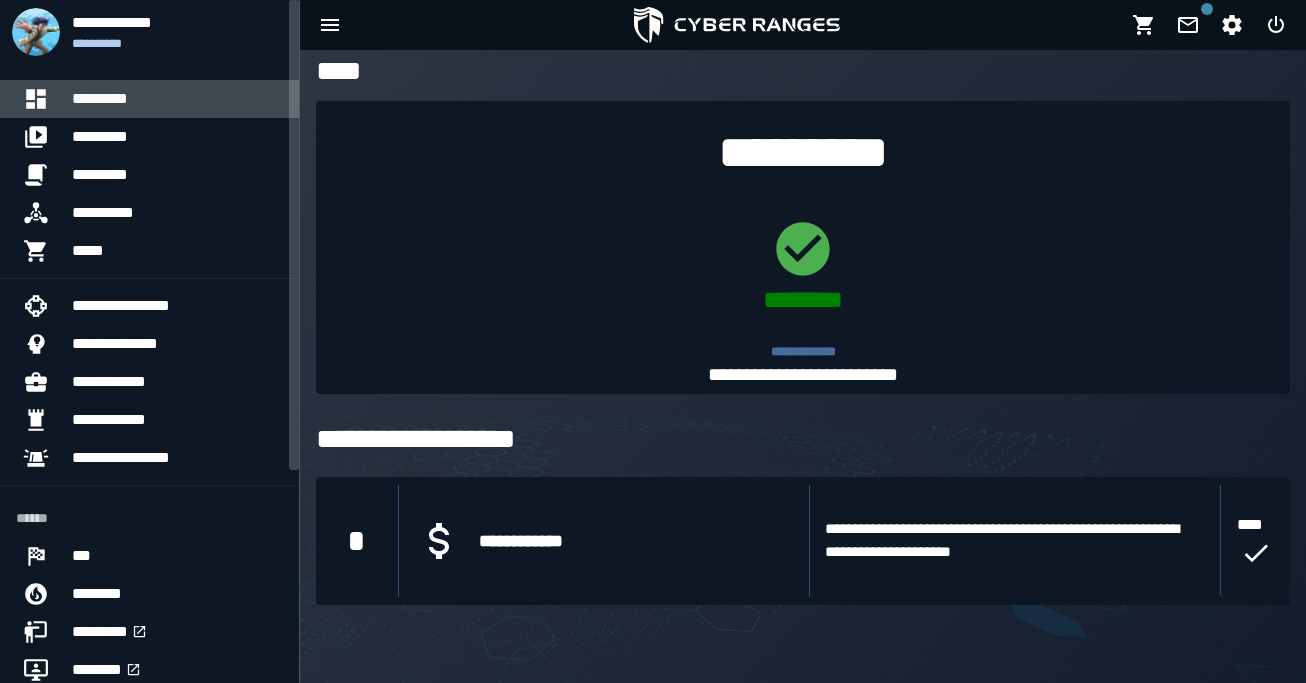 click on "*********" at bounding box center [177, 99] 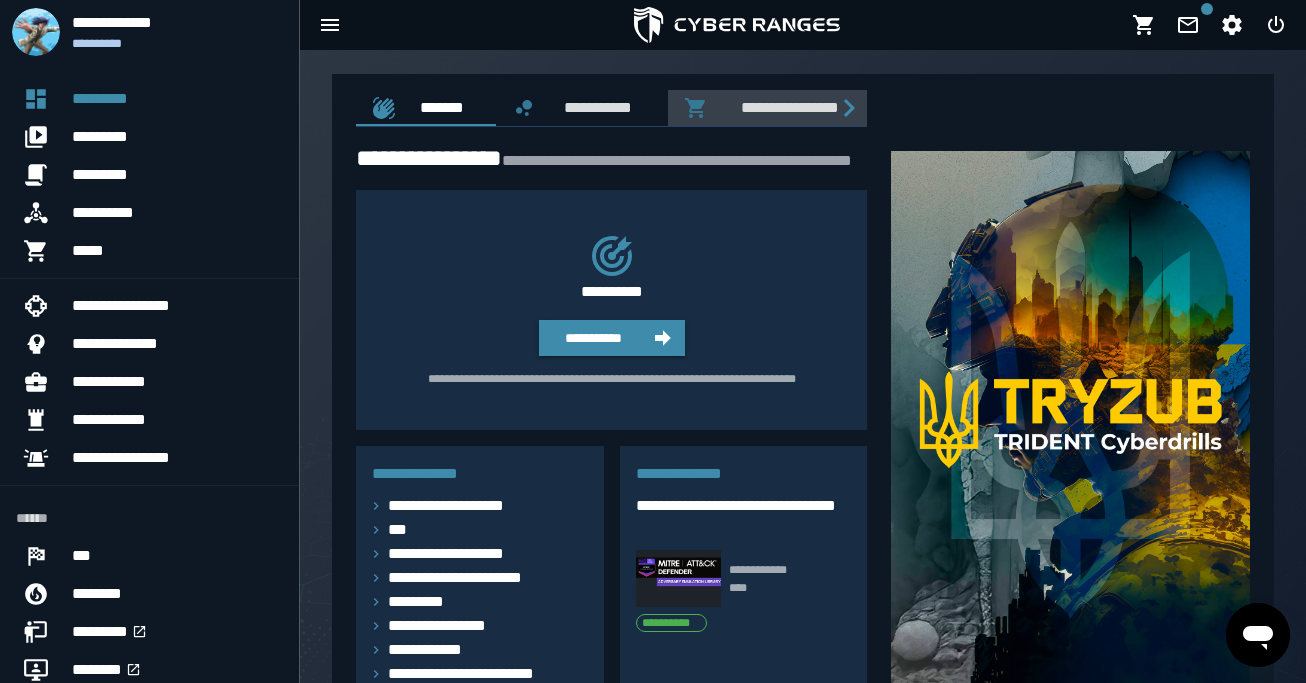 click on "**********" at bounding box center [786, 107] 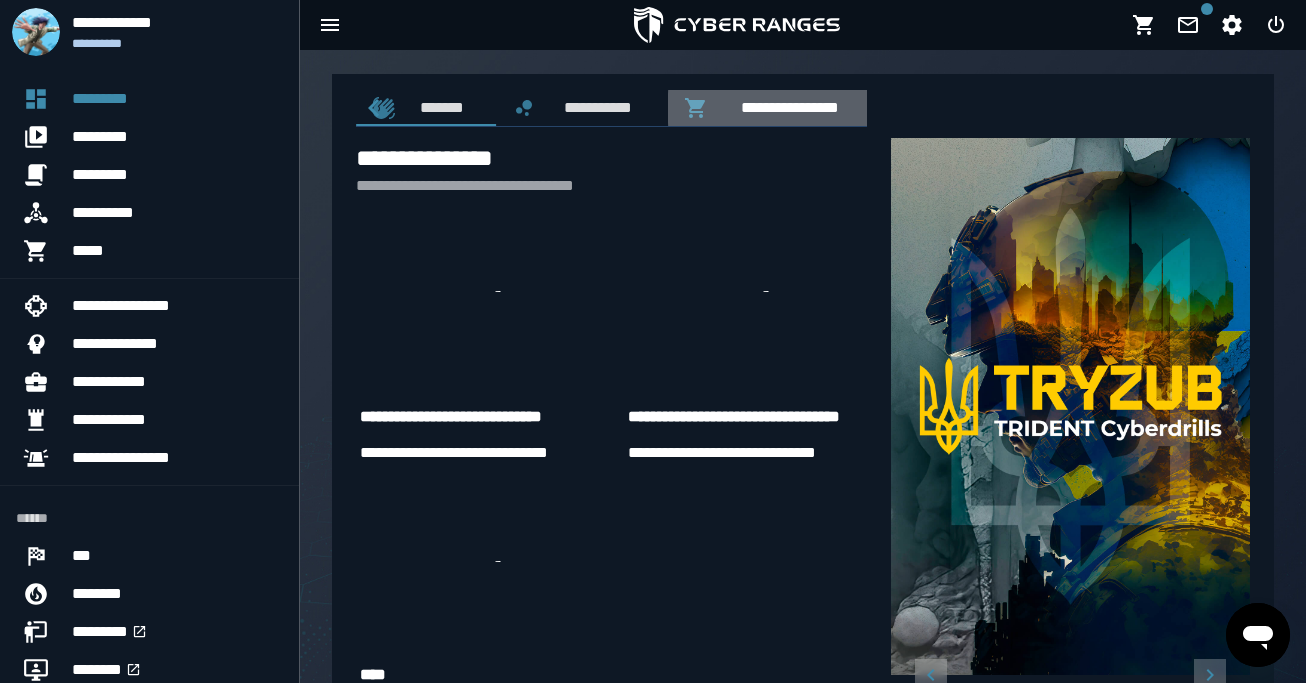 scroll, scrollTop: 0, scrollLeft: 14, axis: horizontal 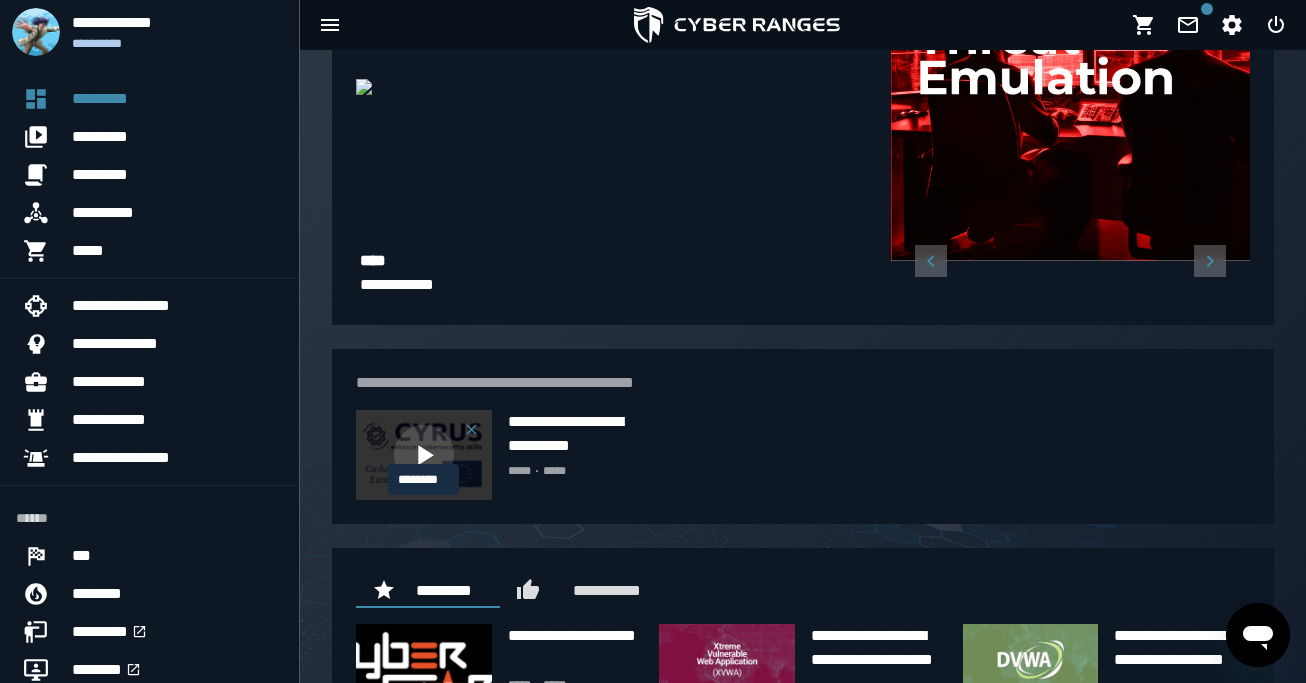 click 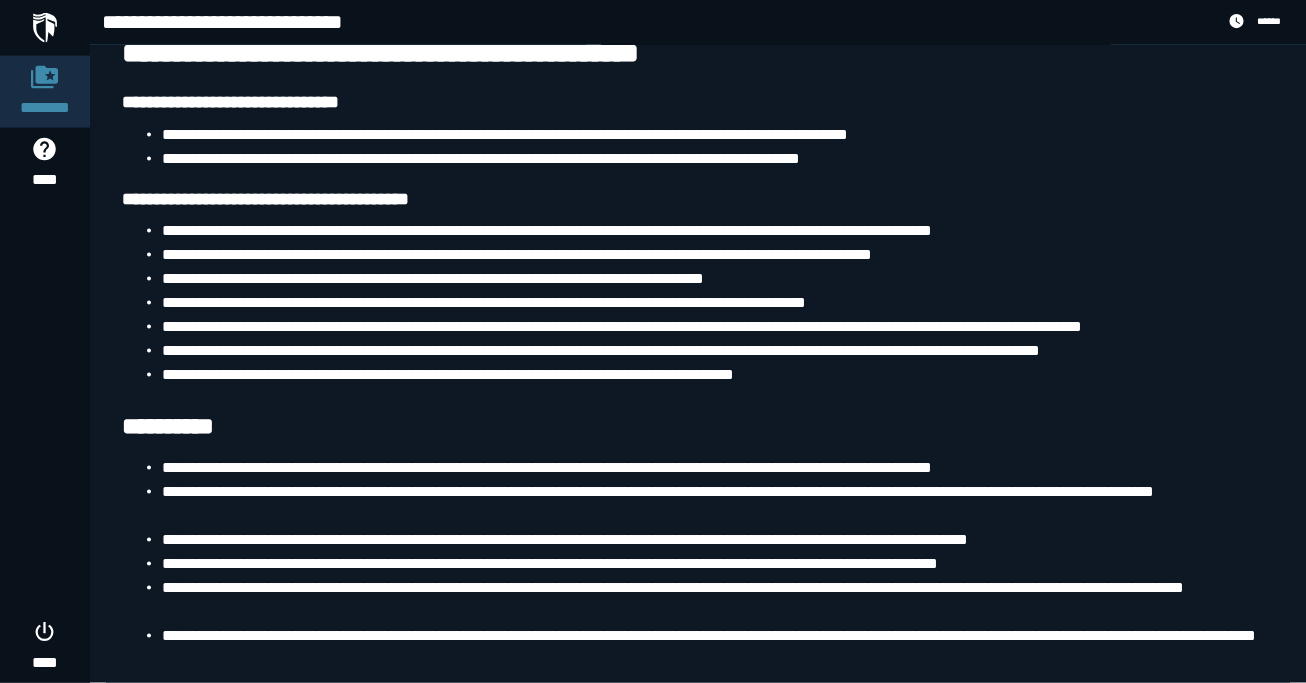 scroll, scrollTop: 8367, scrollLeft: 0, axis: vertical 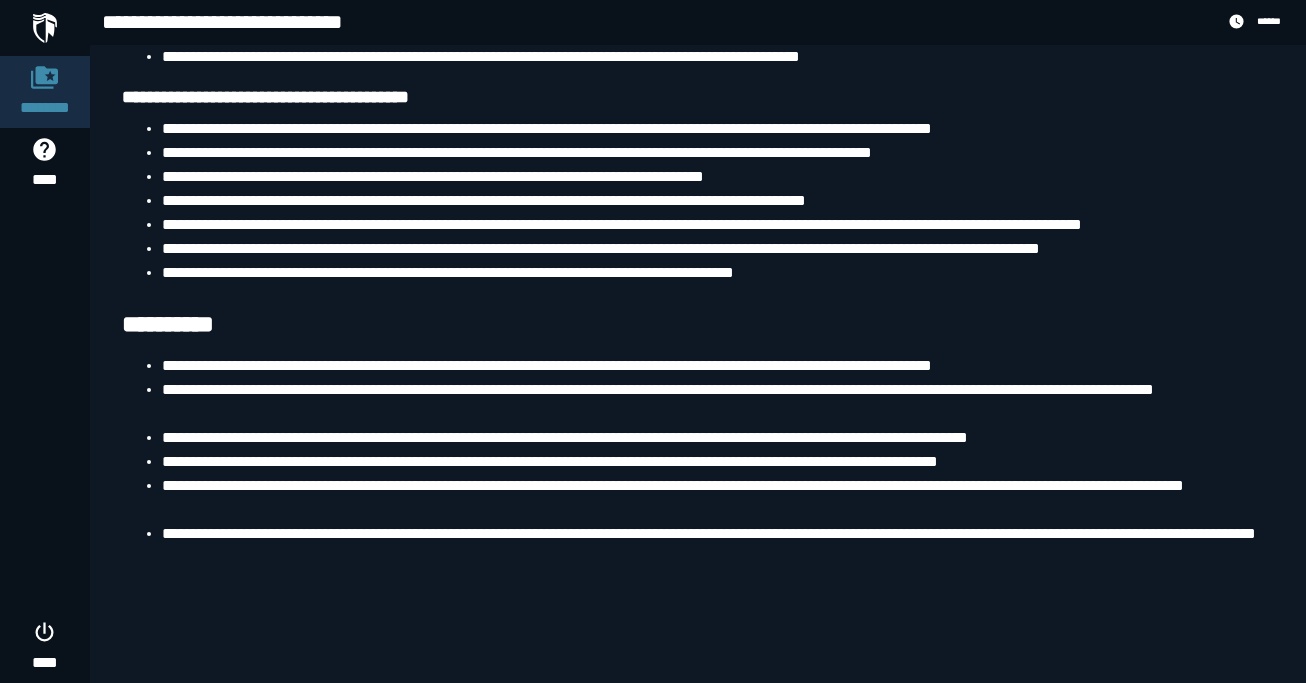 drag, startPoint x: 607, startPoint y: 682, endPoint x: 606, endPoint y: 666, distance: 16.03122 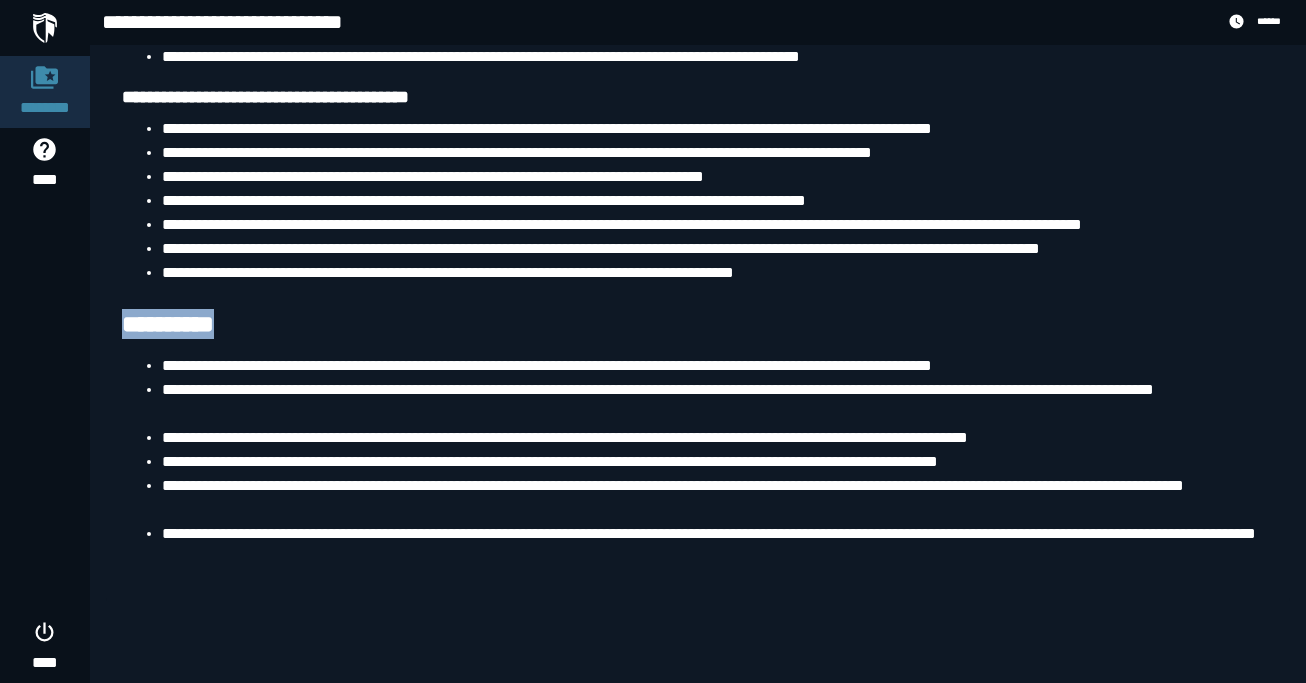 drag, startPoint x: 578, startPoint y: 417, endPoint x: 562, endPoint y: 353, distance: 65.96969 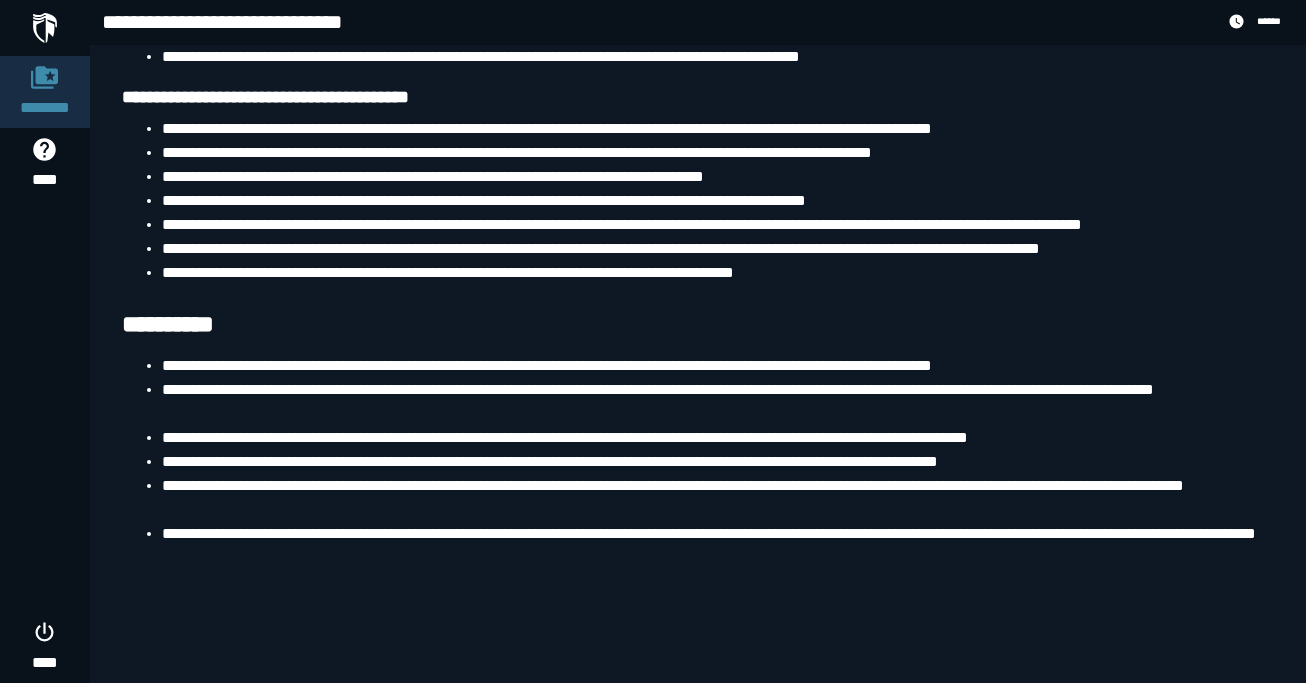 click on "**********" at bounding box center [698, -3820] 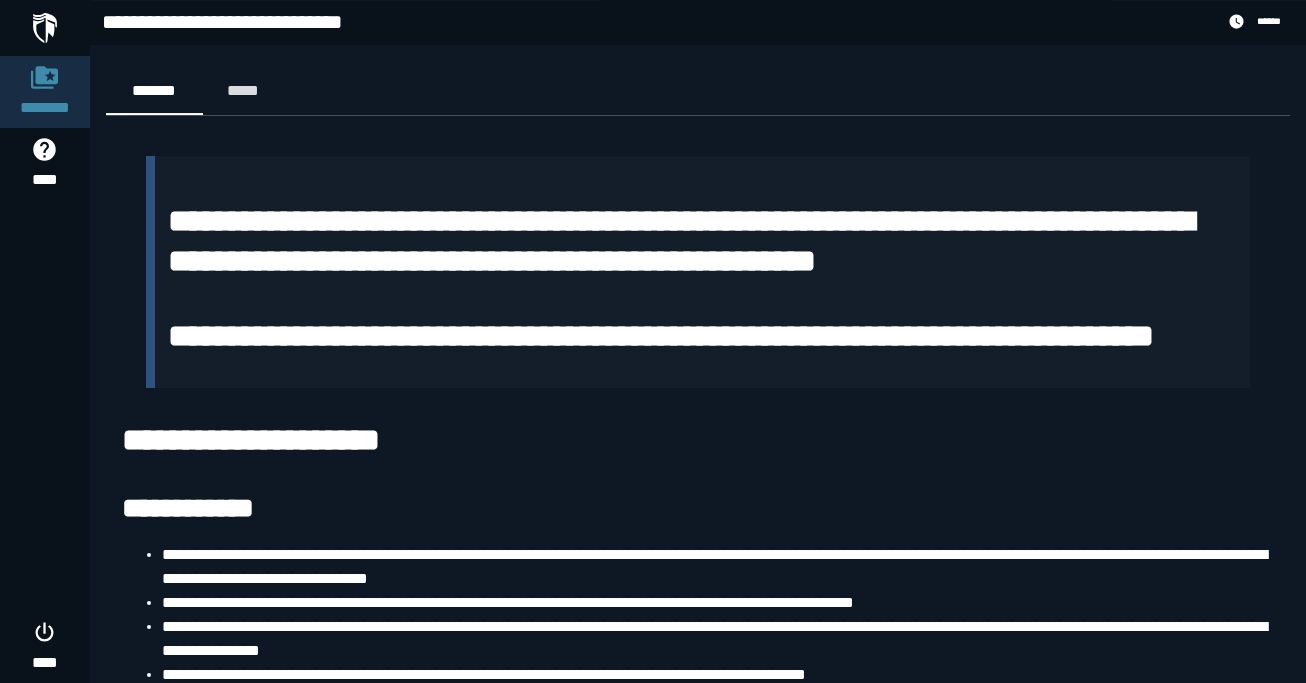 scroll, scrollTop: 0, scrollLeft: 0, axis: both 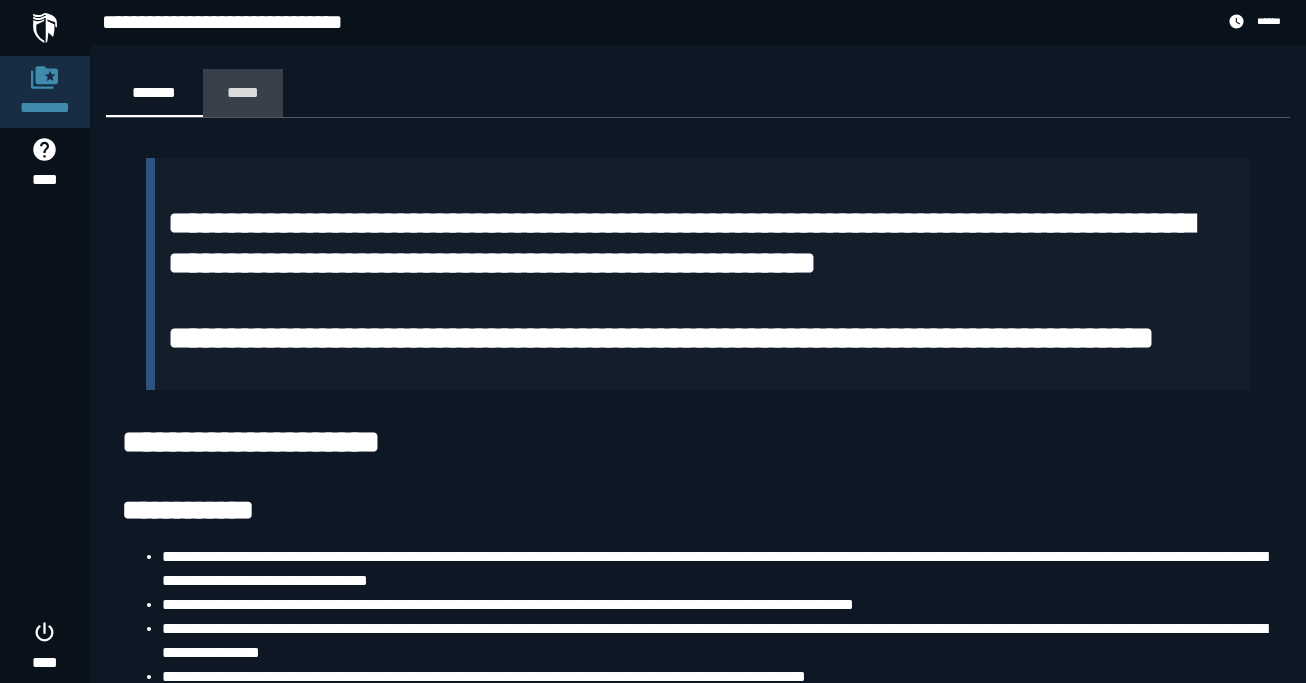 click on "*****" at bounding box center (243, 92) 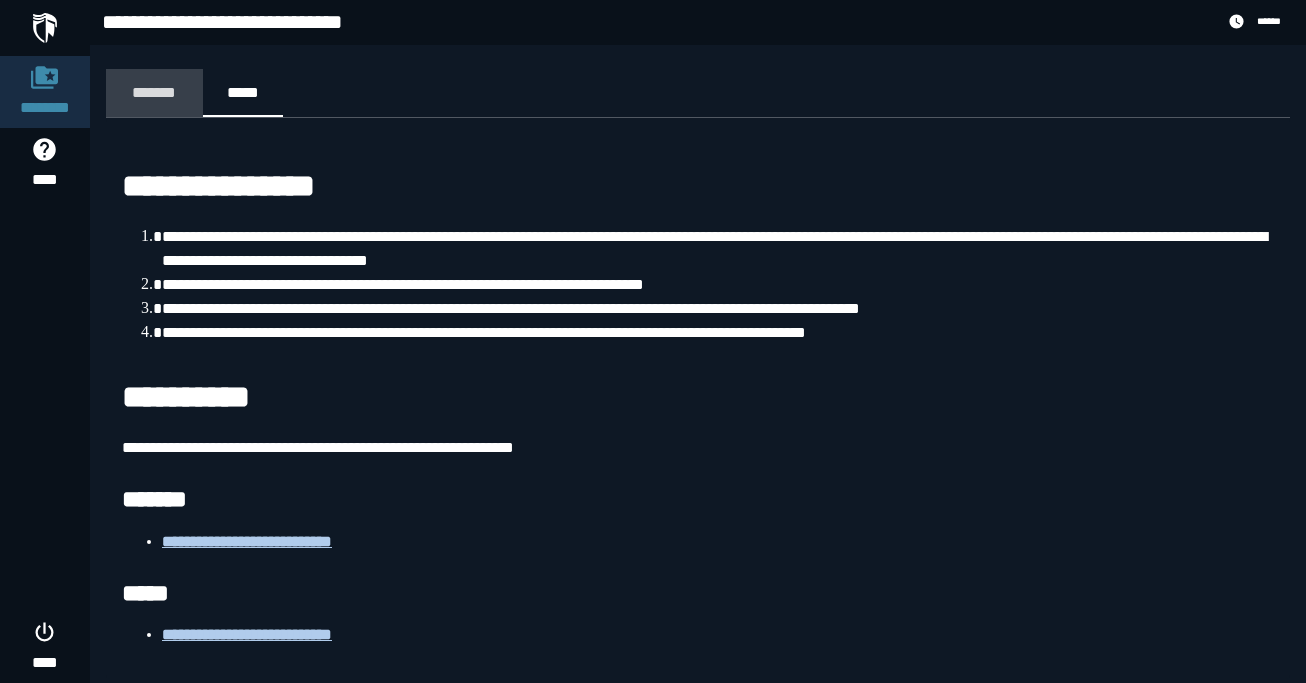 click on "*******" at bounding box center (154, 92) 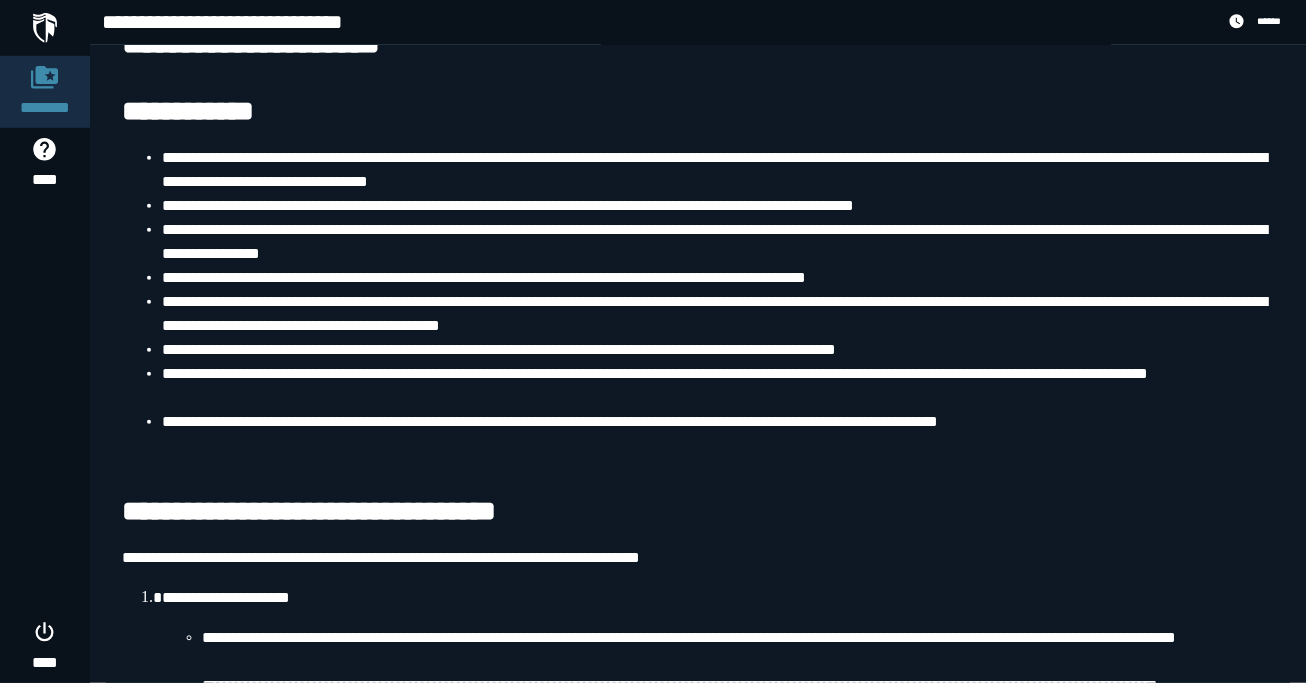 scroll, scrollTop: 0, scrollLeft: 0, axis: both 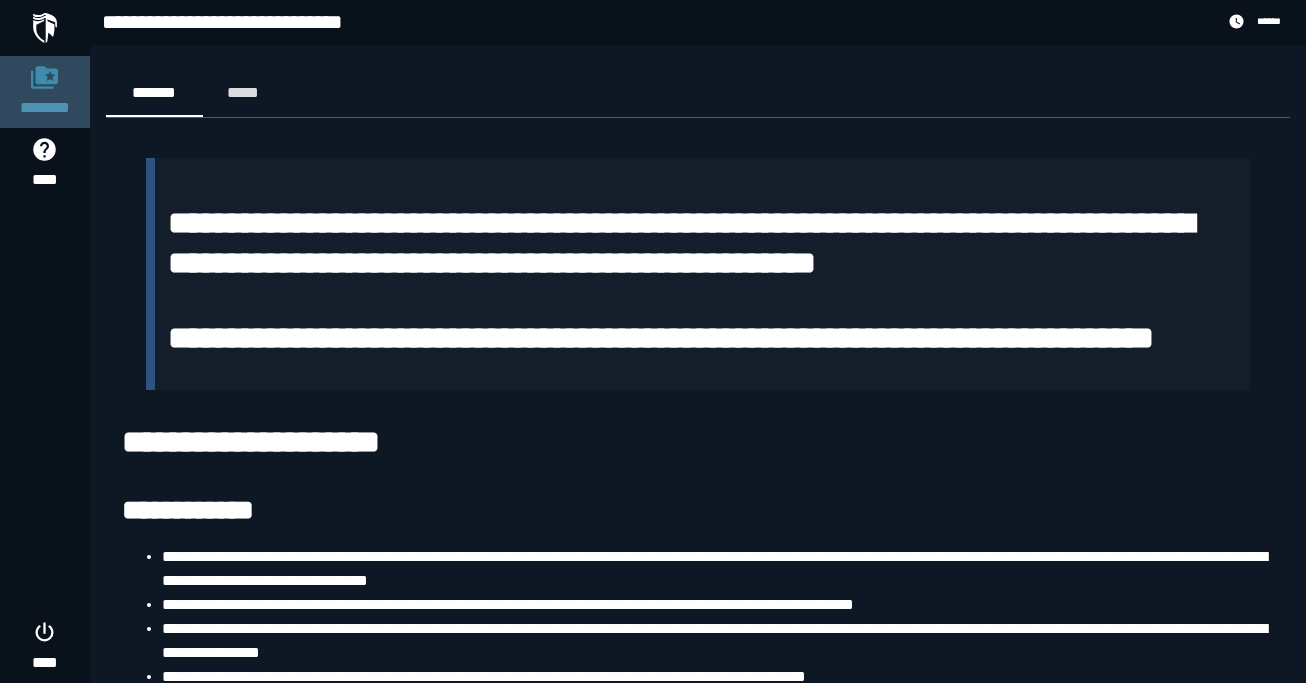 click 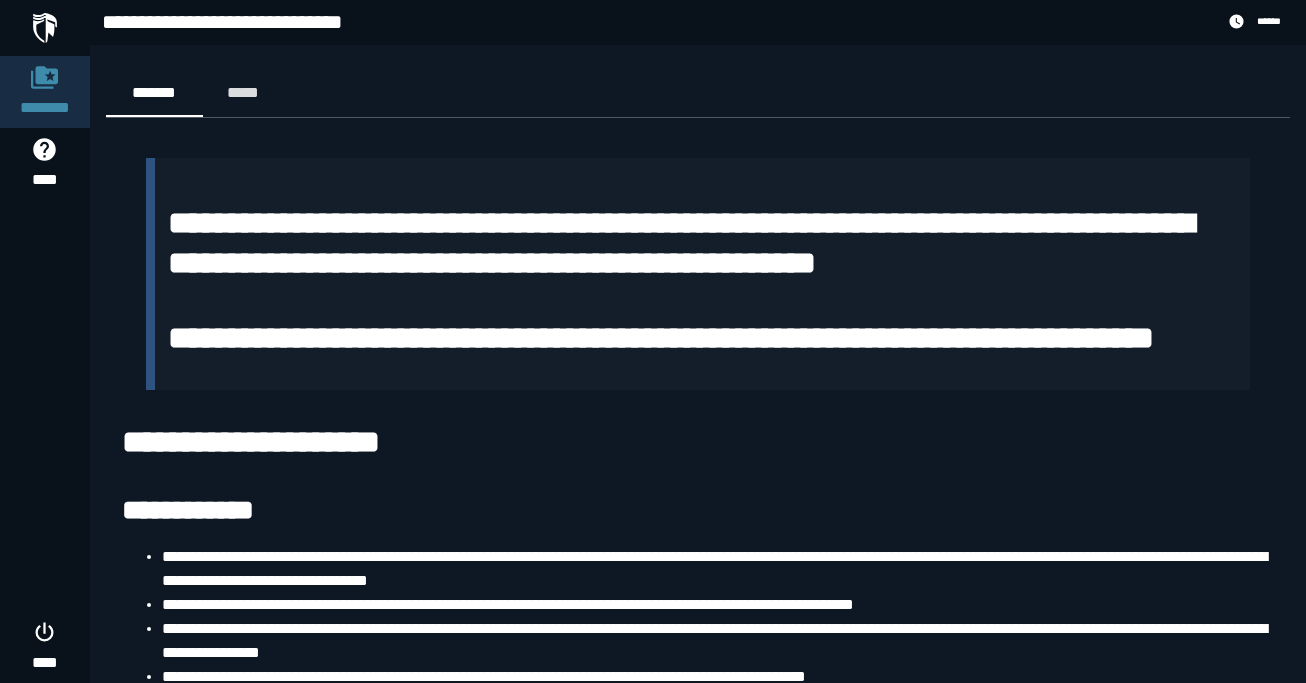 click at bounding box center (45, 28) 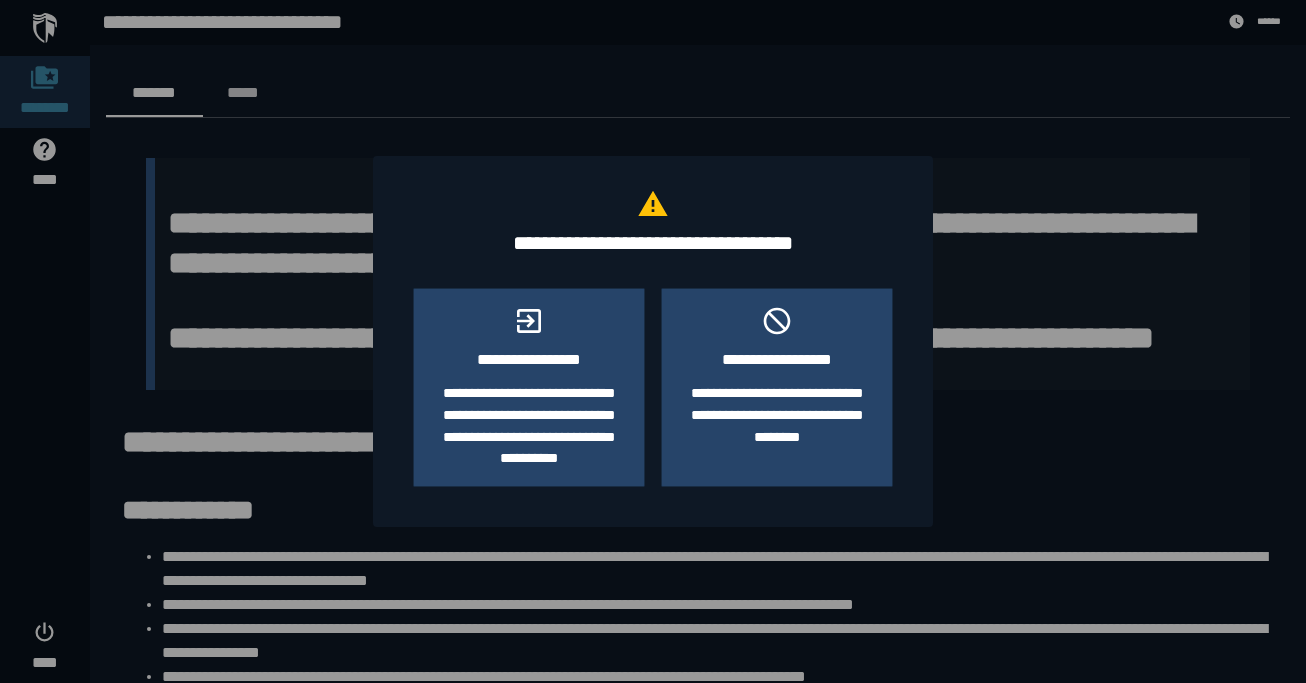 click at bounding box center [653, 341] 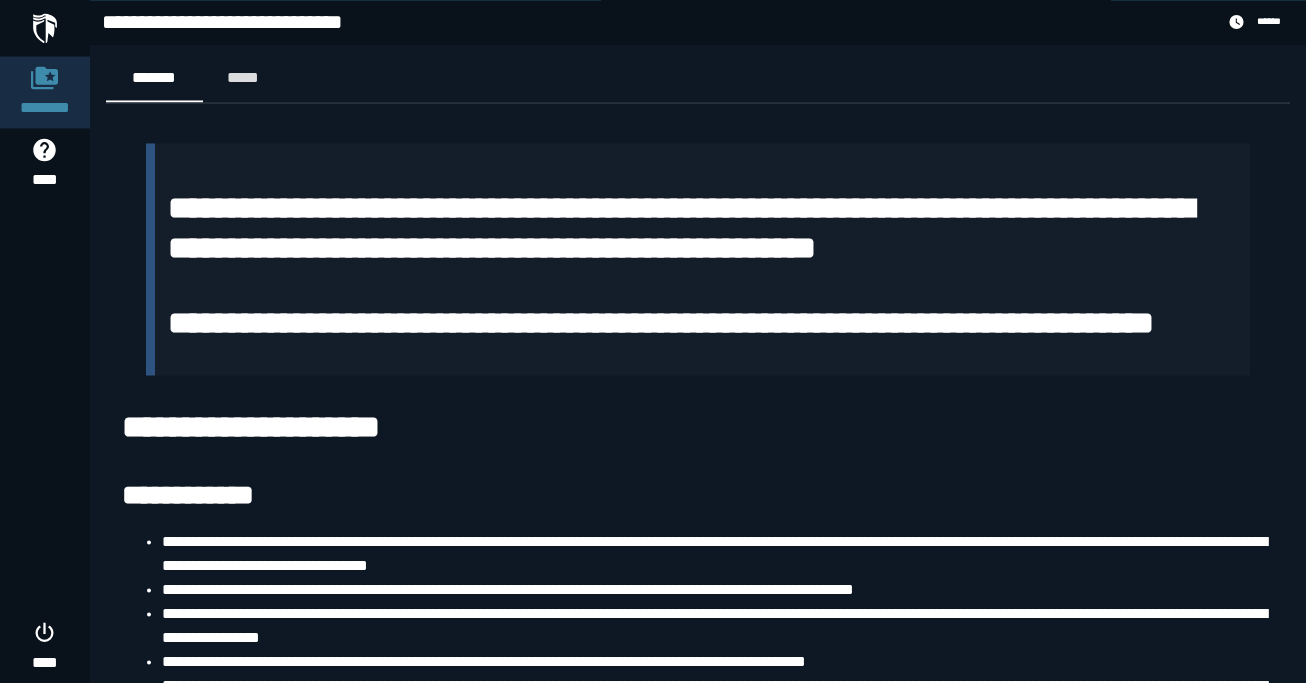 scroll, scrollTop: 0, scrollLeft: 0, axis: both 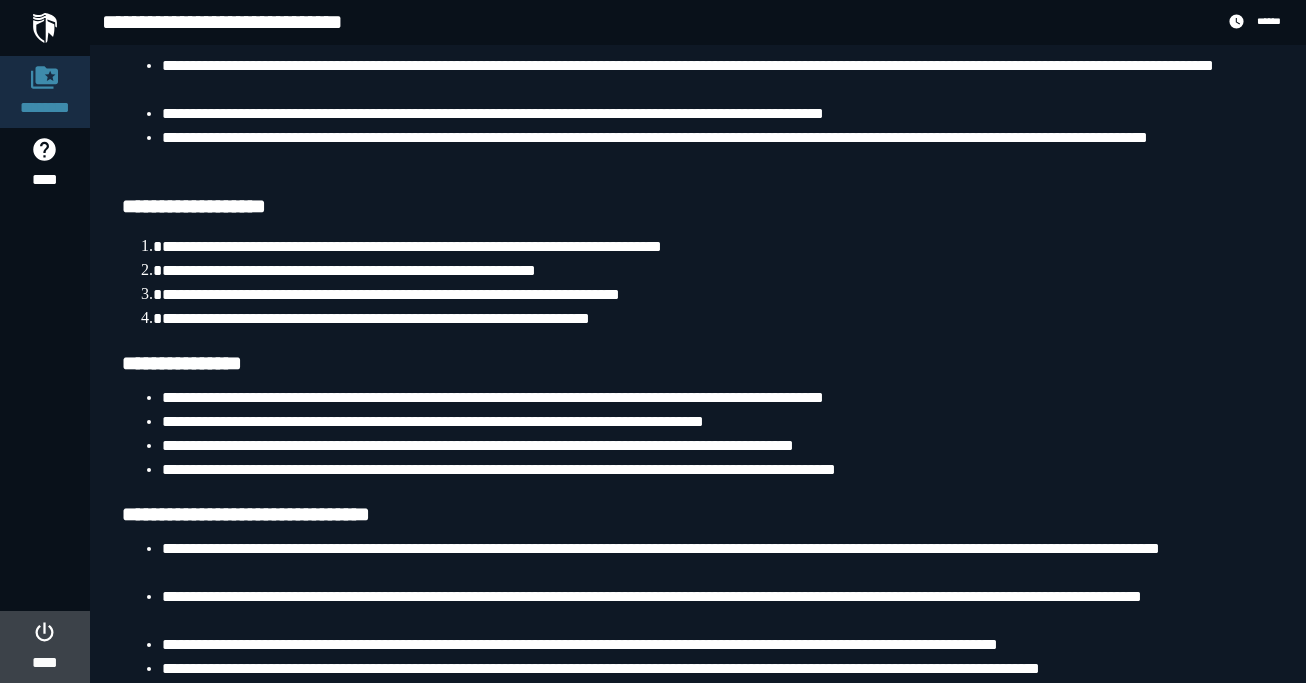 drag, startPoint x: 52, startPoint y: 650, endPoint x: 320, endPoint y: 491, distance: 311.61676 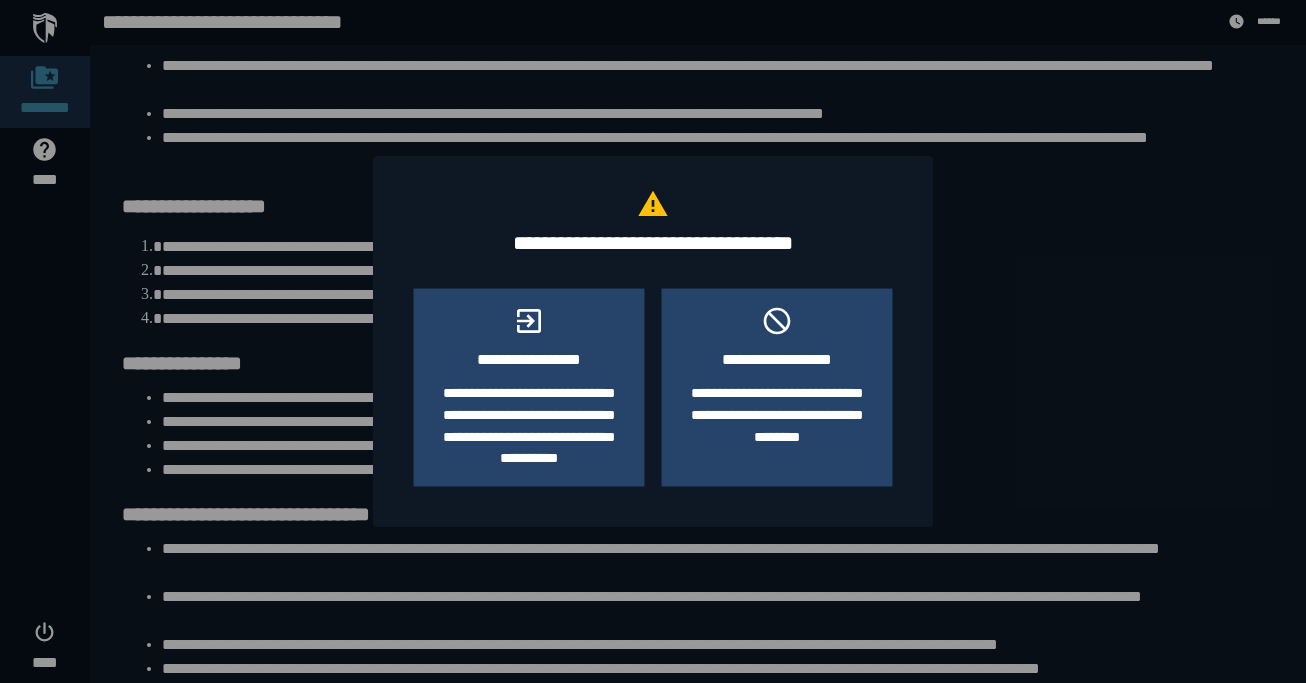 scroll, scrollTop: 0, scrollLeft: 0, axis: both 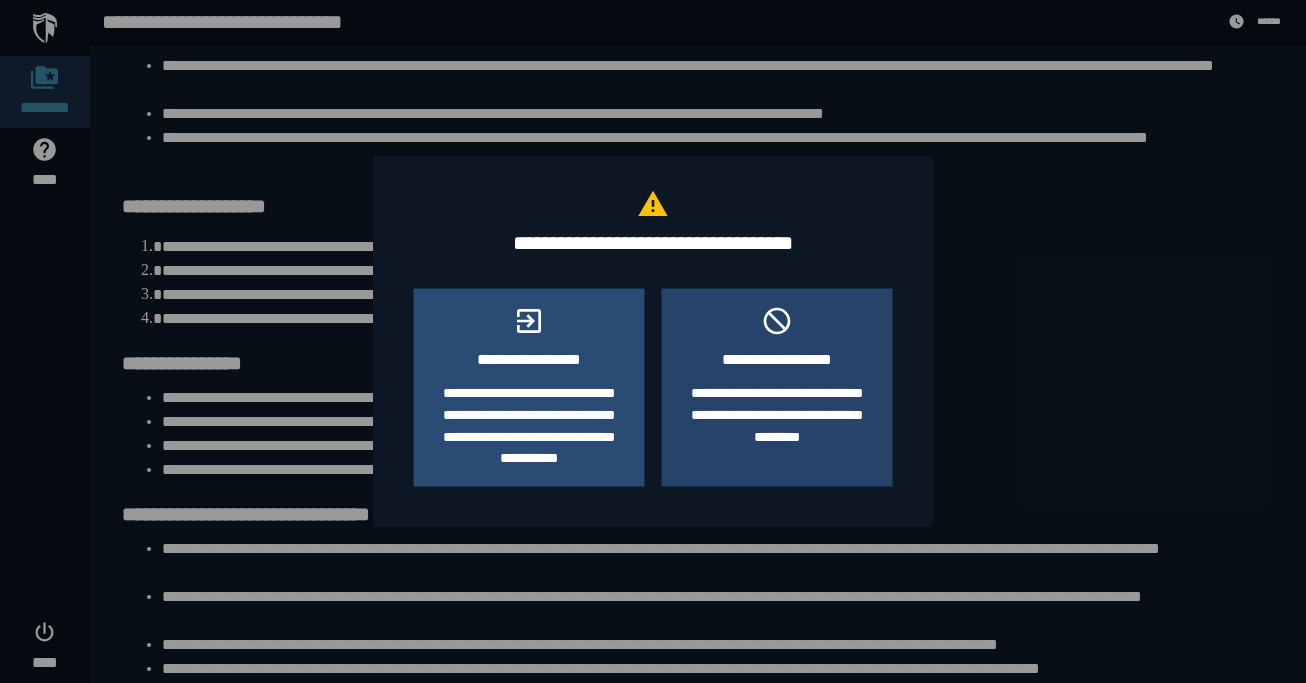 click on "**********" 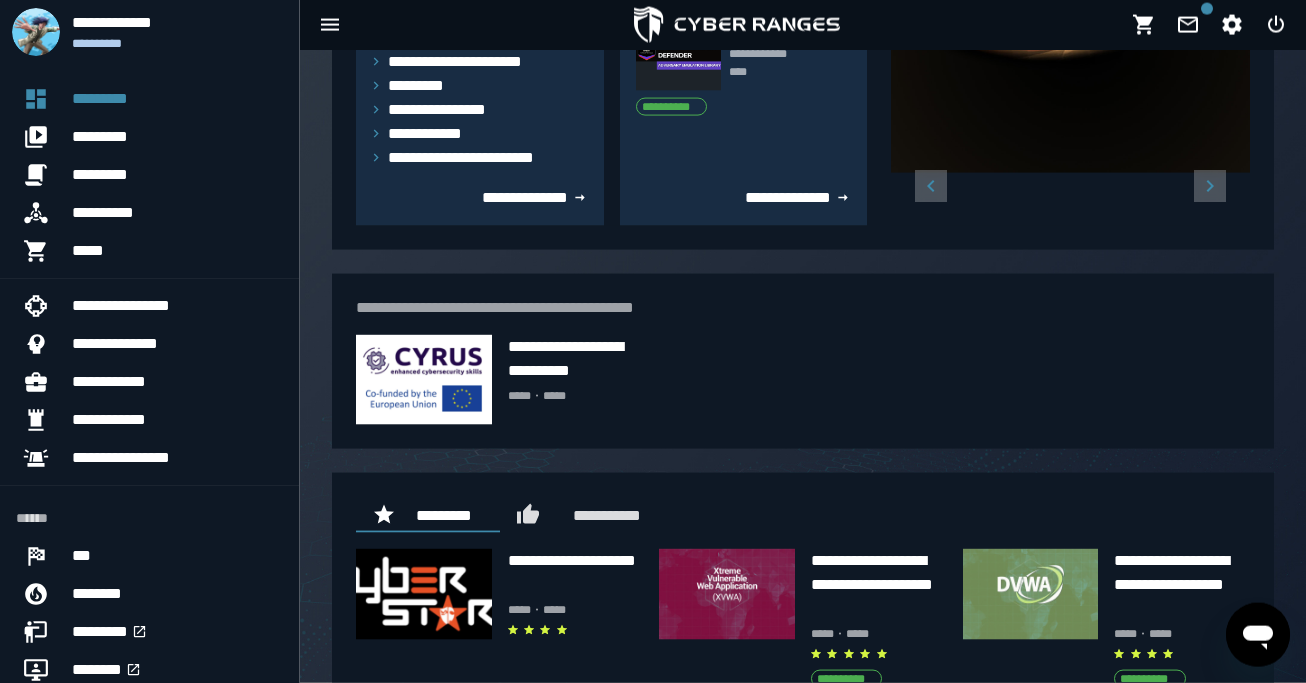 scroll, scrollTop: 454, scrollLeft: 0, axis: vertical 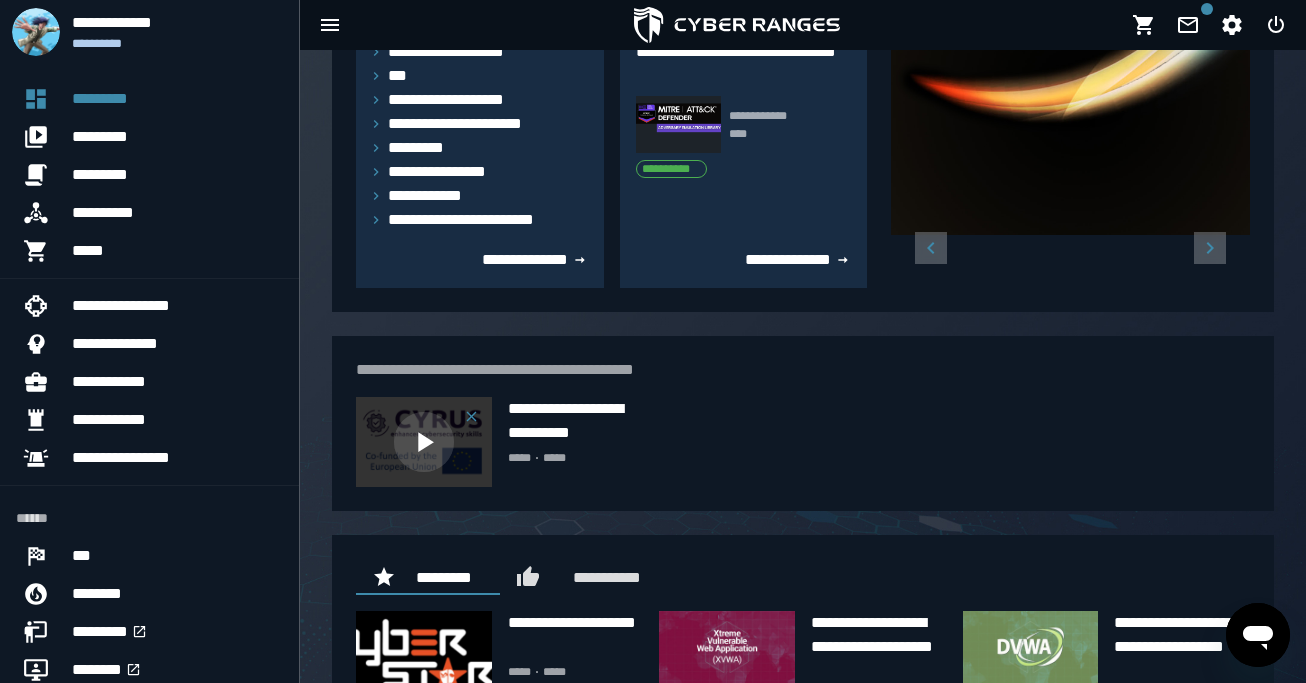 click 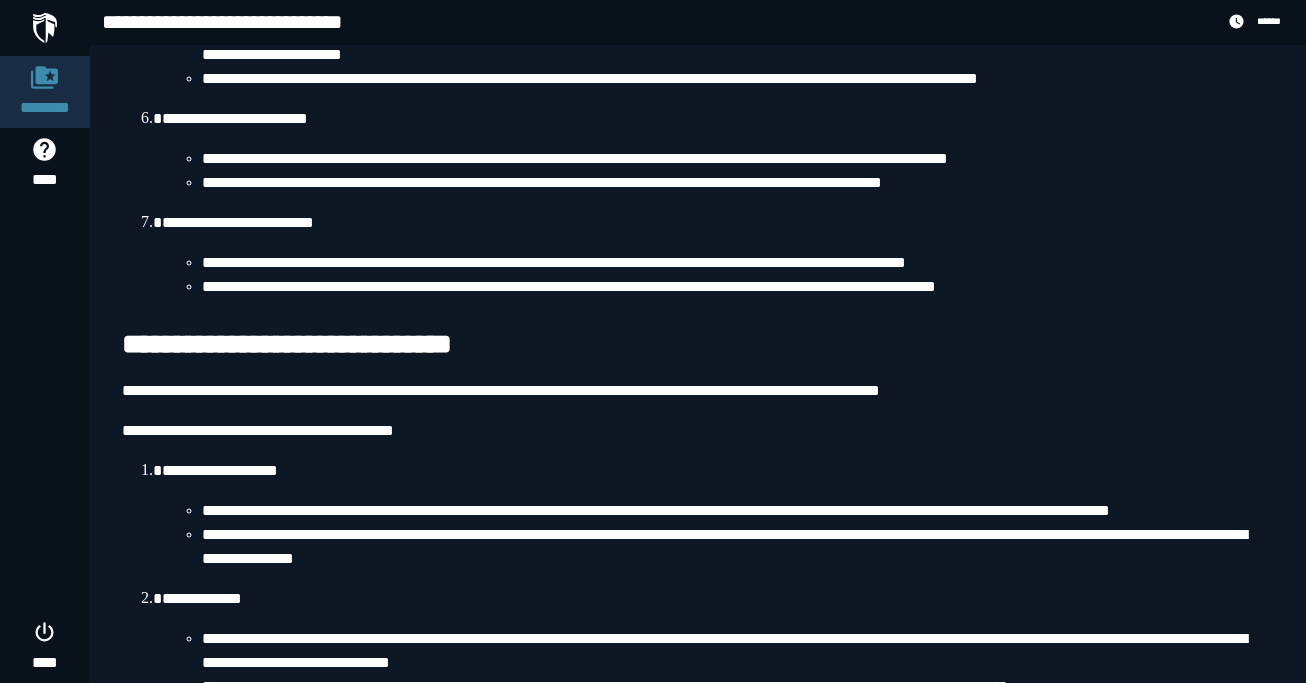 scroll, scrollTop: 1794, scrollLeft: 0, axis: vertical 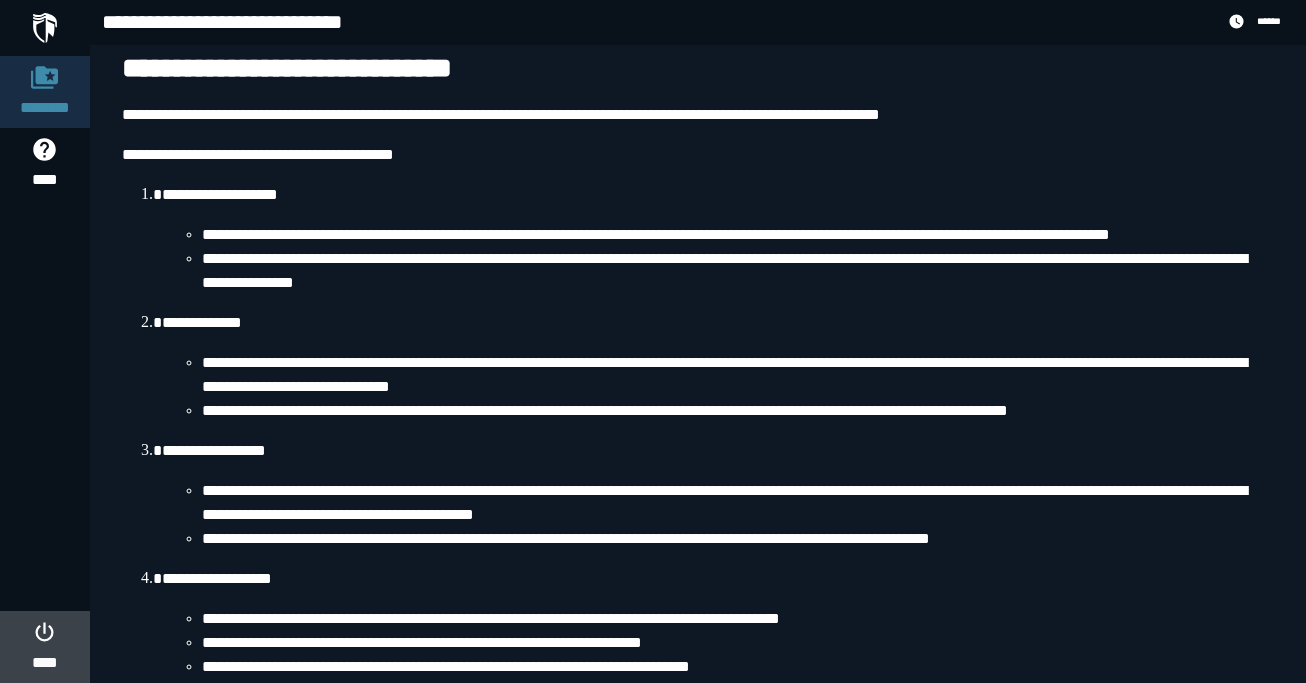 click on "****" at bounding box center (44, 663) 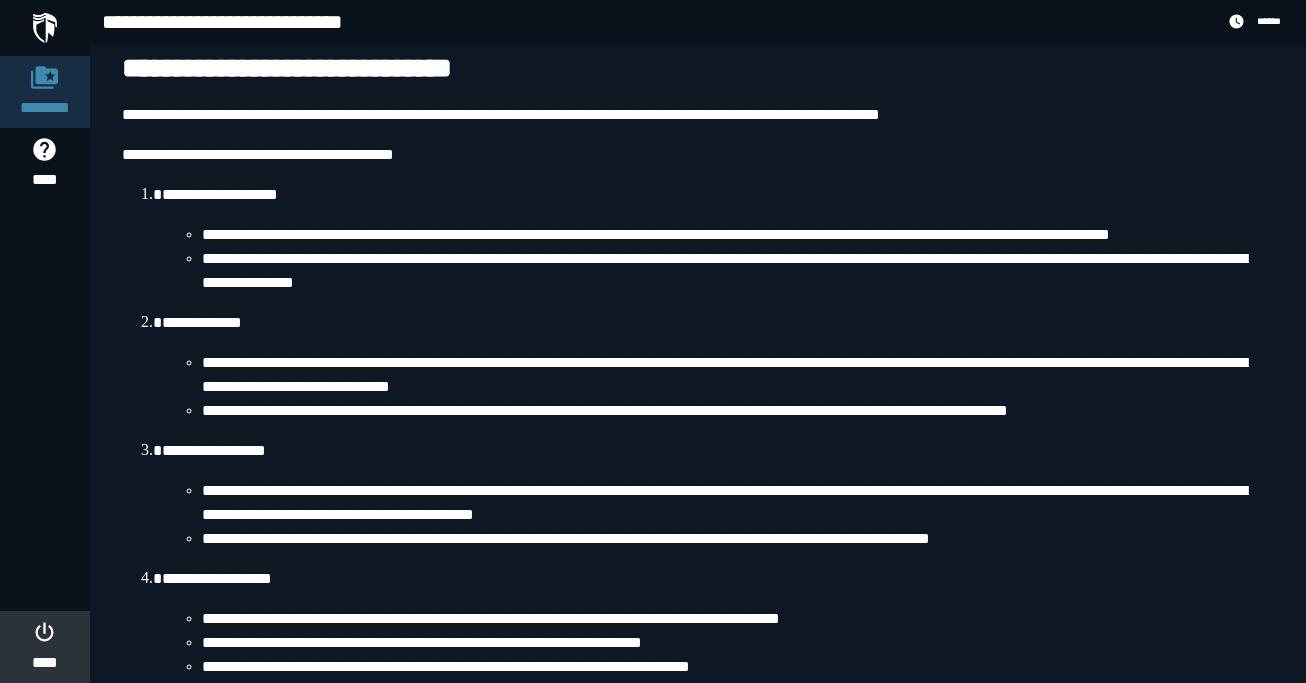 scroll, scrollTop: 0, scrollLeft: 0, axis: both 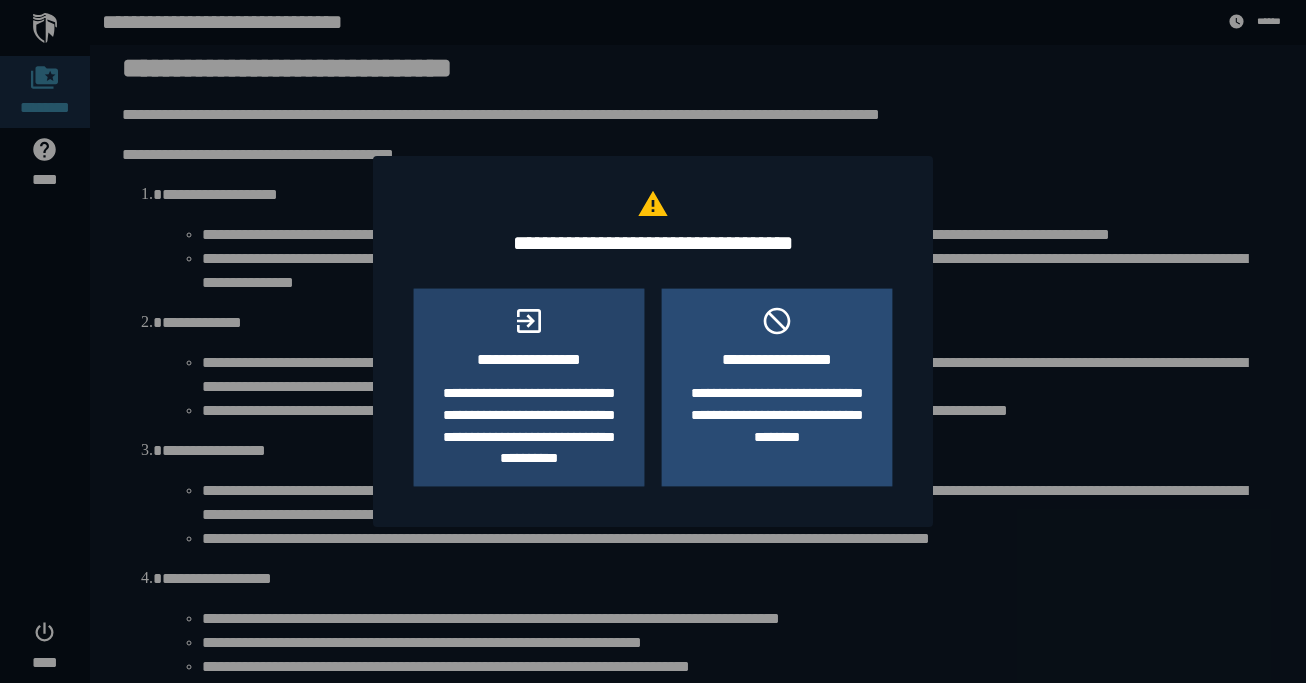 click on "**********" 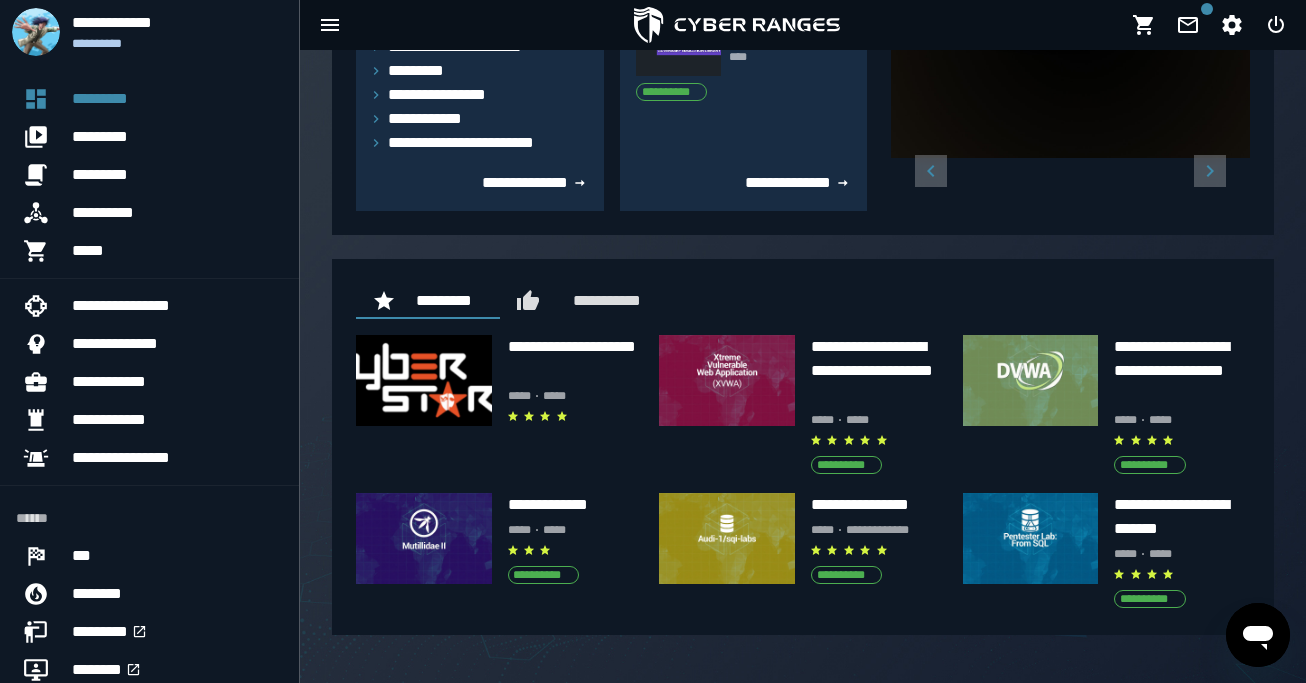 scroll, scrollTop: 0, scrollLeft: 0, axis: both 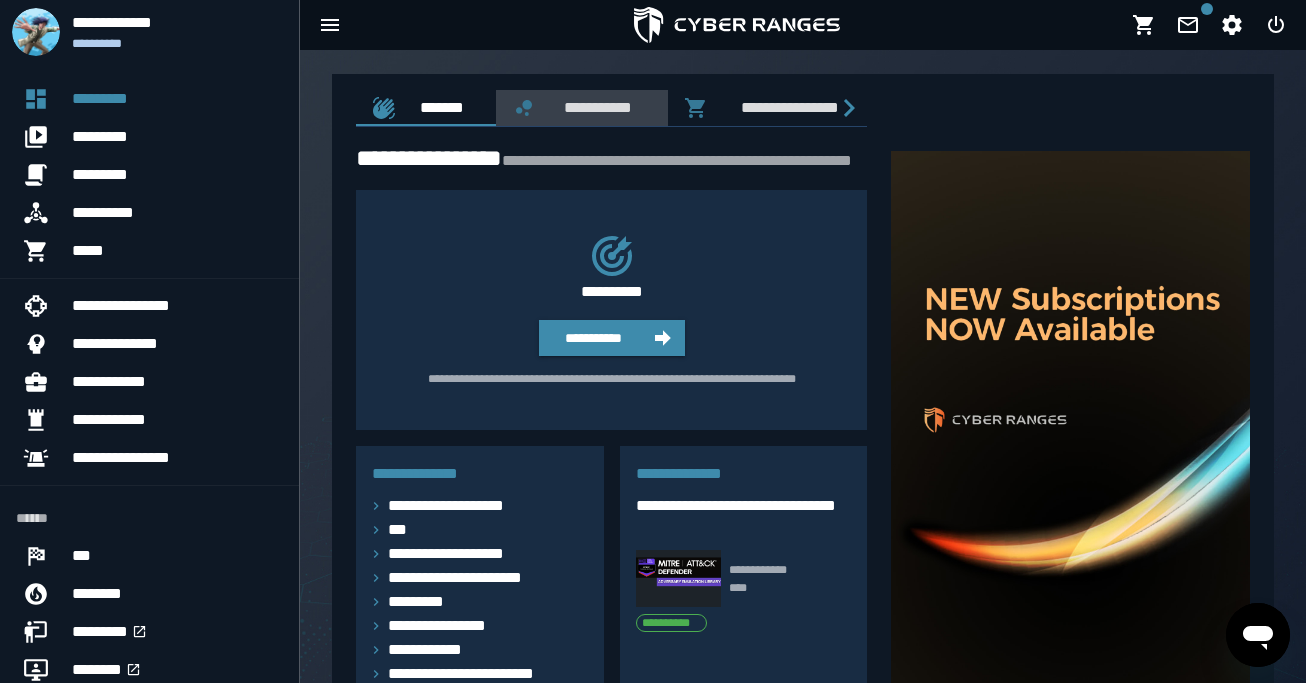 click on "**********" at bounding box center (594, 107) 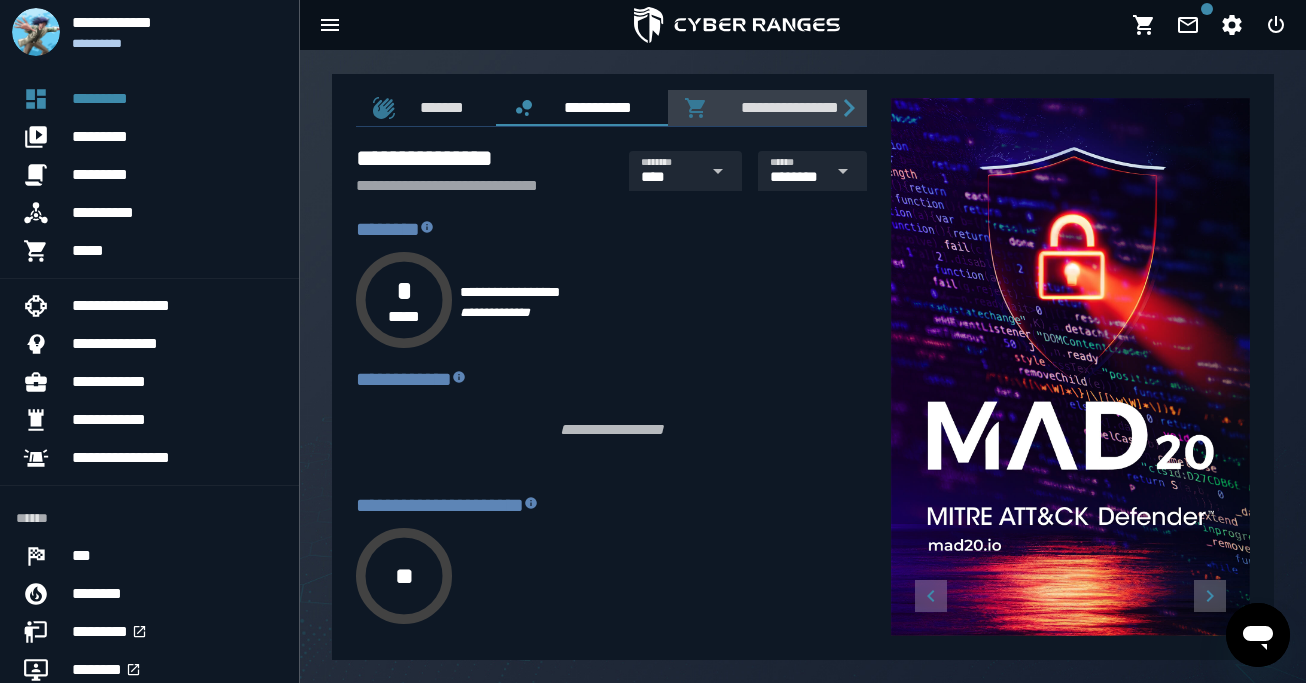 click on "**********" at bounding box center [786, 107] 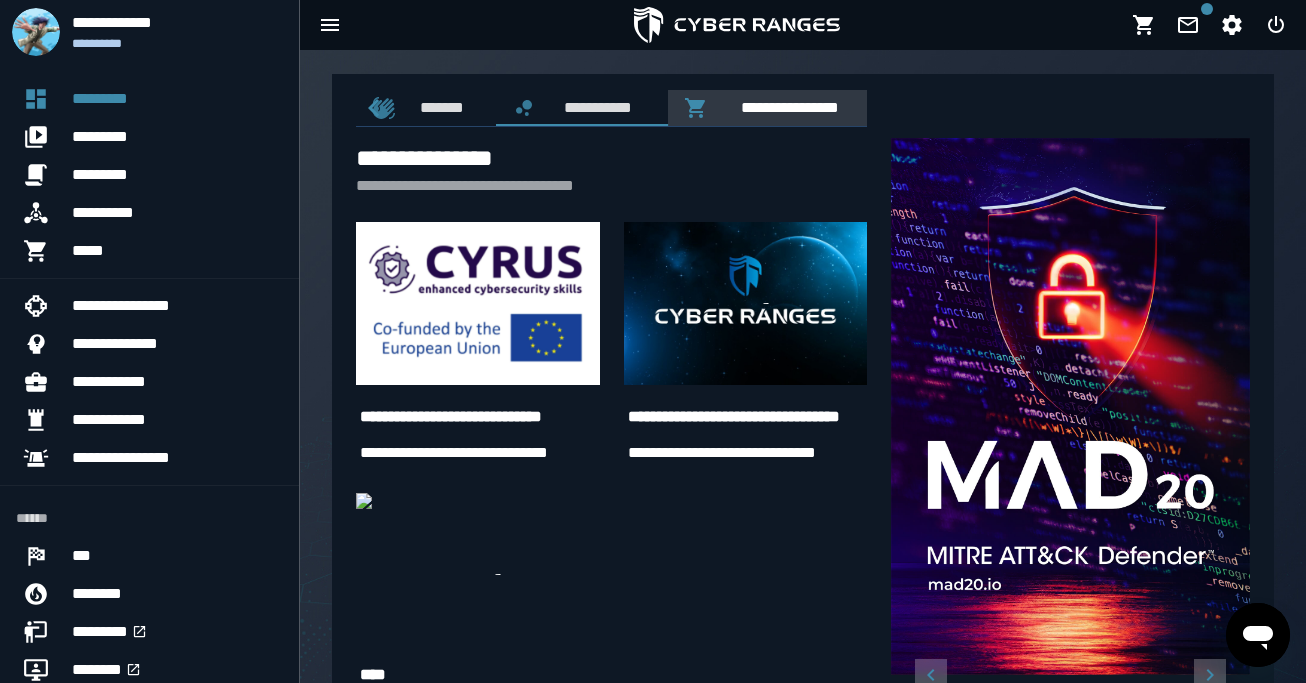 scroll, scrollTop: 0, scrollLeft: 14, axis: horizontal 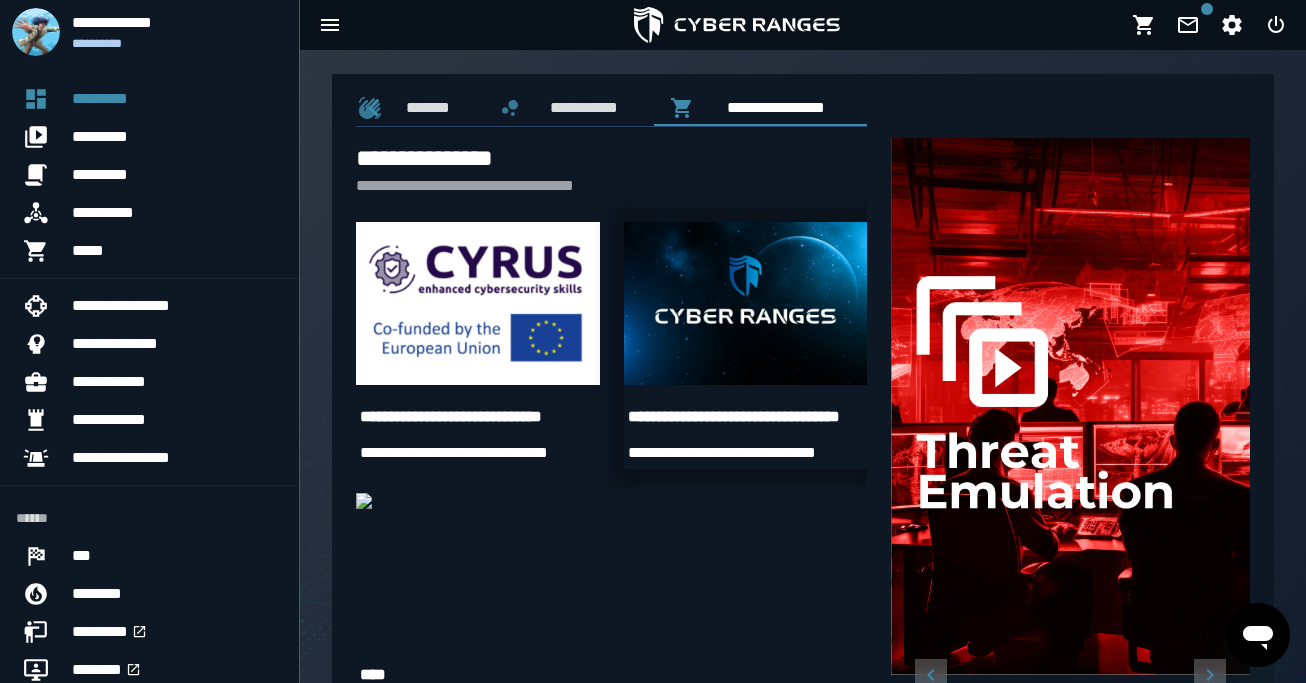 click on "**********" at bounding box center (746, 417) 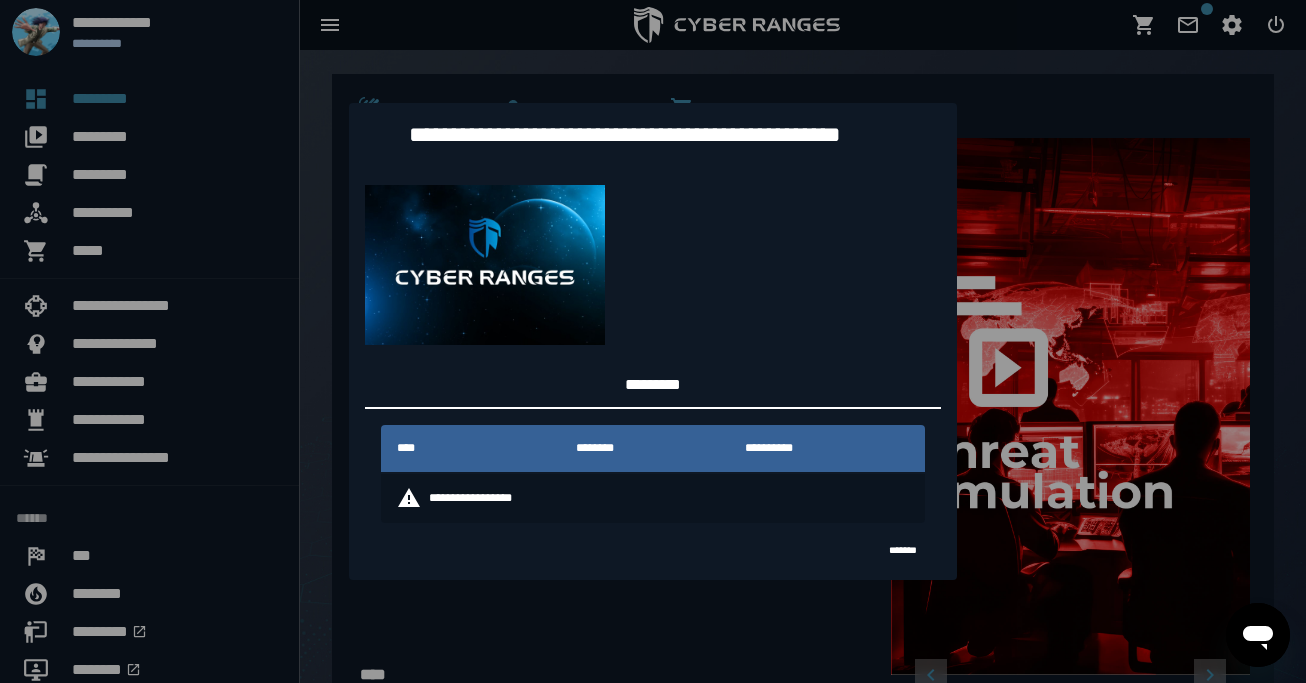scroll, scrollTop: 0, scrollLeft: 14, axis: horizontal 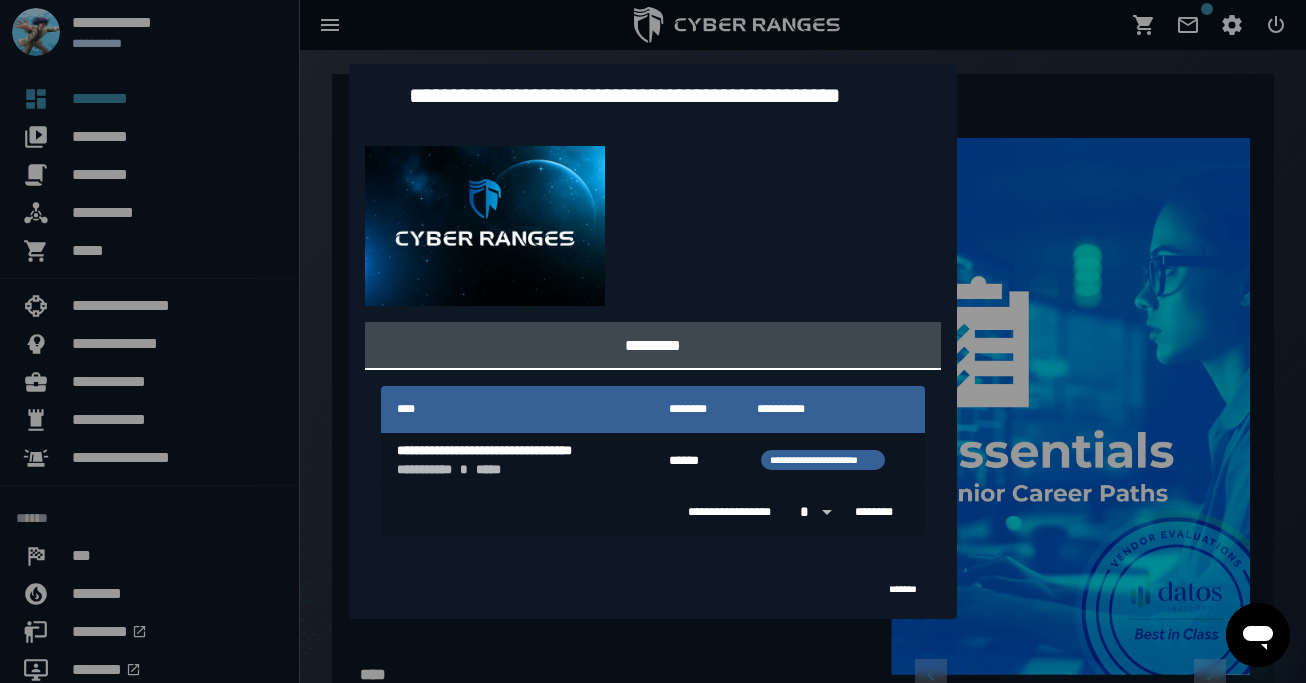 click at bounding box center (653, 341) 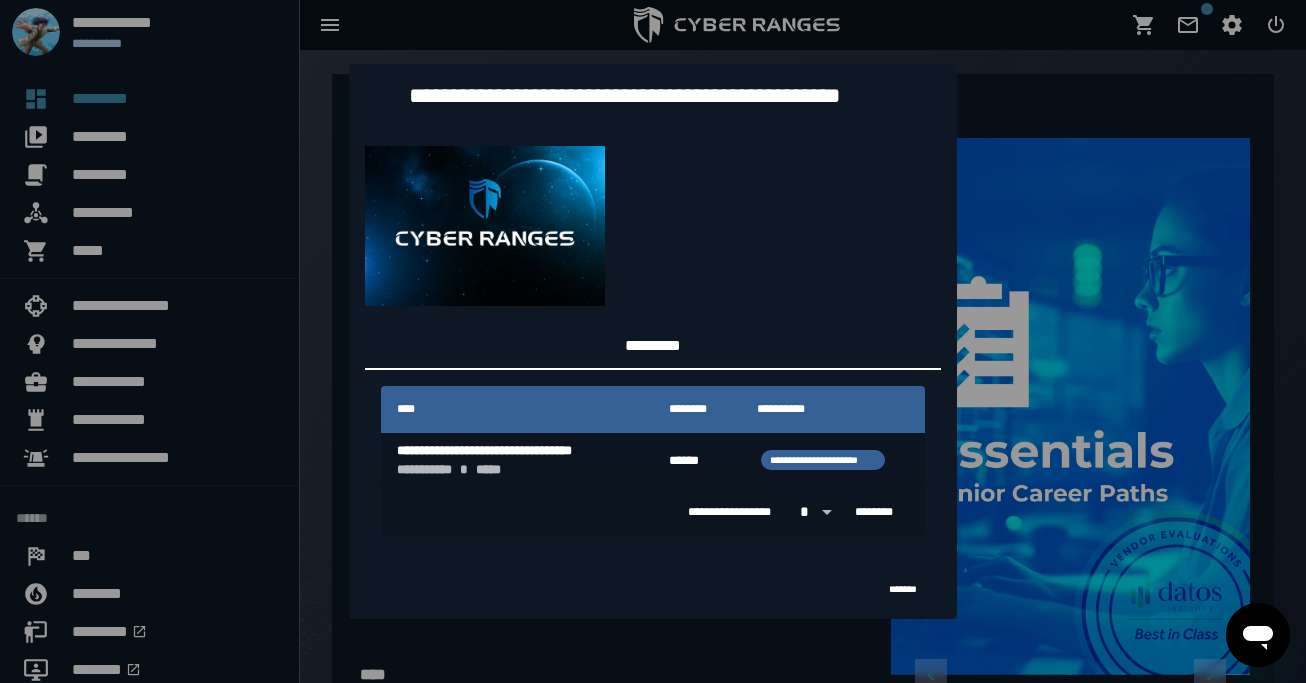 scroll, scrollTop: 0, scrollLeft: 14, axis: horizontal 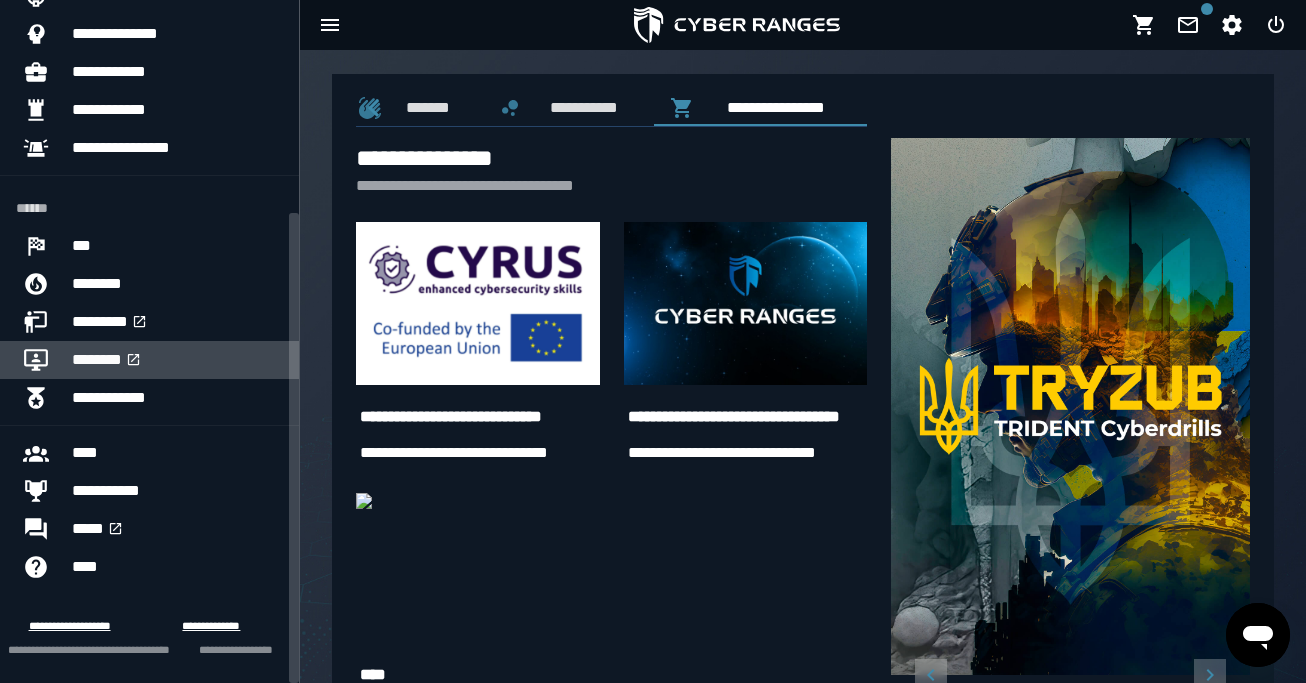 click on "********" at bounding box center (177, 360) 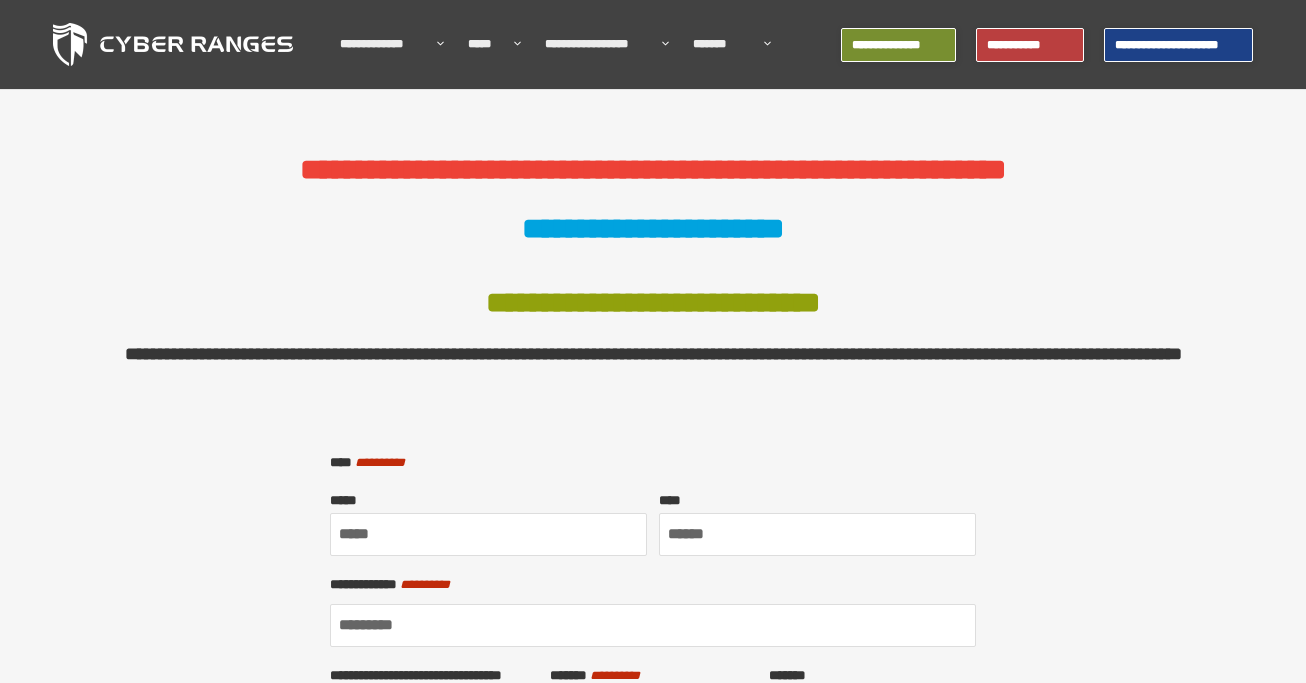 scroll, scrollTop: 0, scrollLeft: 0, axis: both 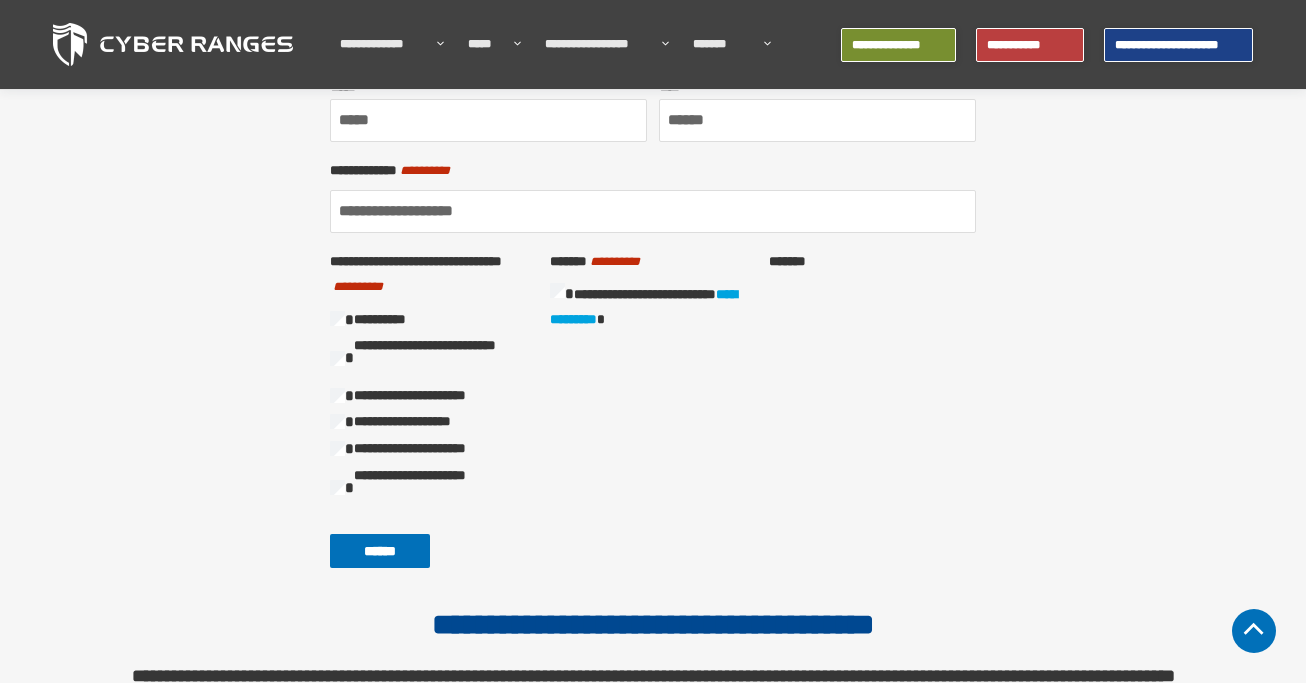 type on "**********" 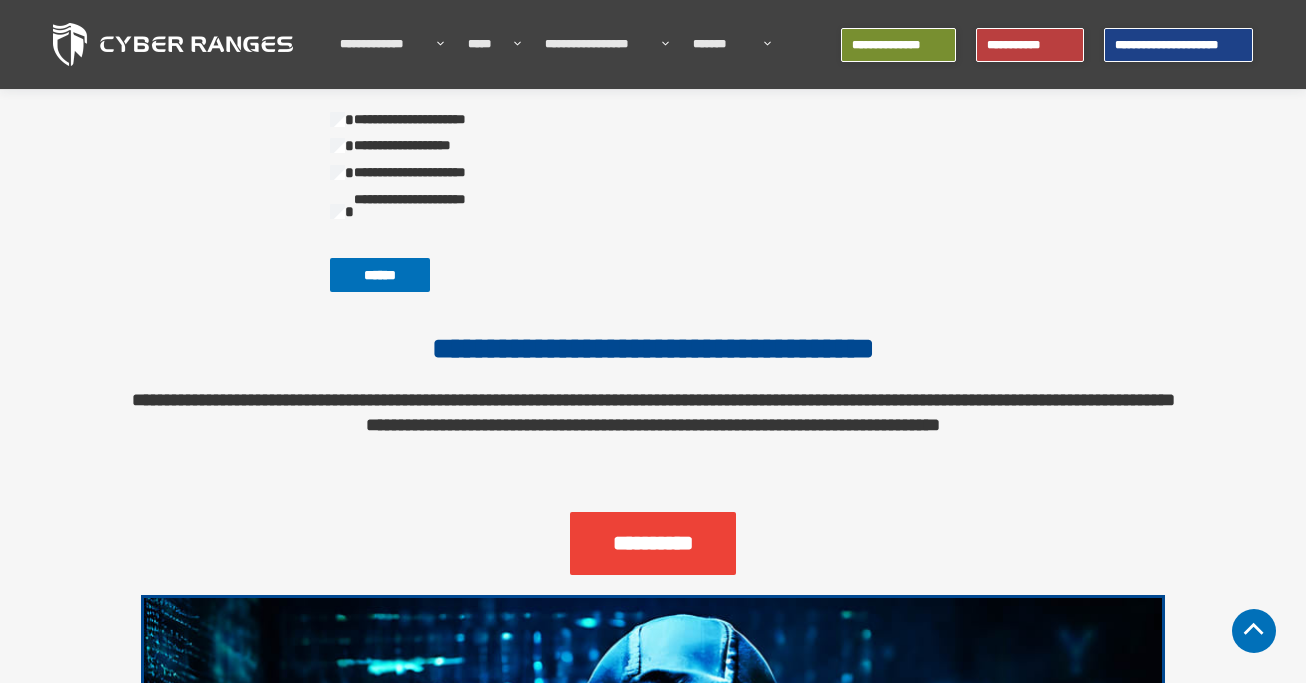 scroll, scrollTop: 414, scrollLeft: 0, axis: vertical 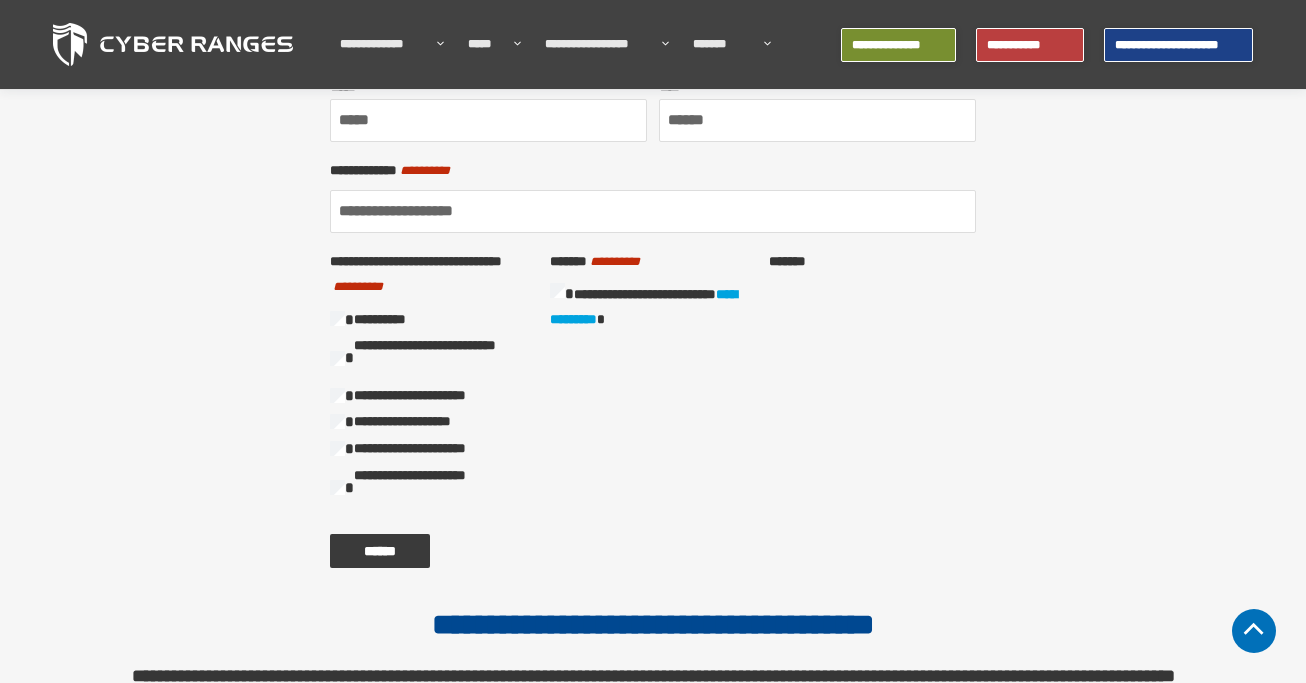 click on "******" at bounding box center [380, 551] 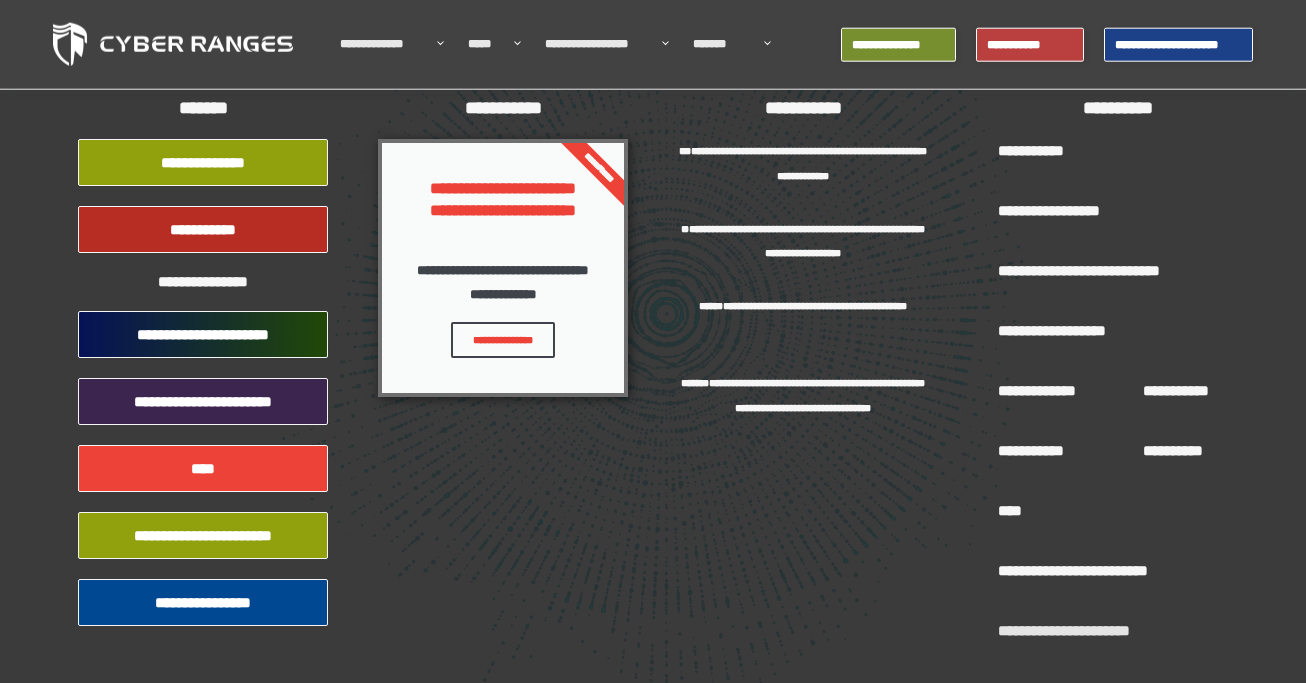 scroll, scrollTop: 44, scrollLeft: 0, axis: vertical 